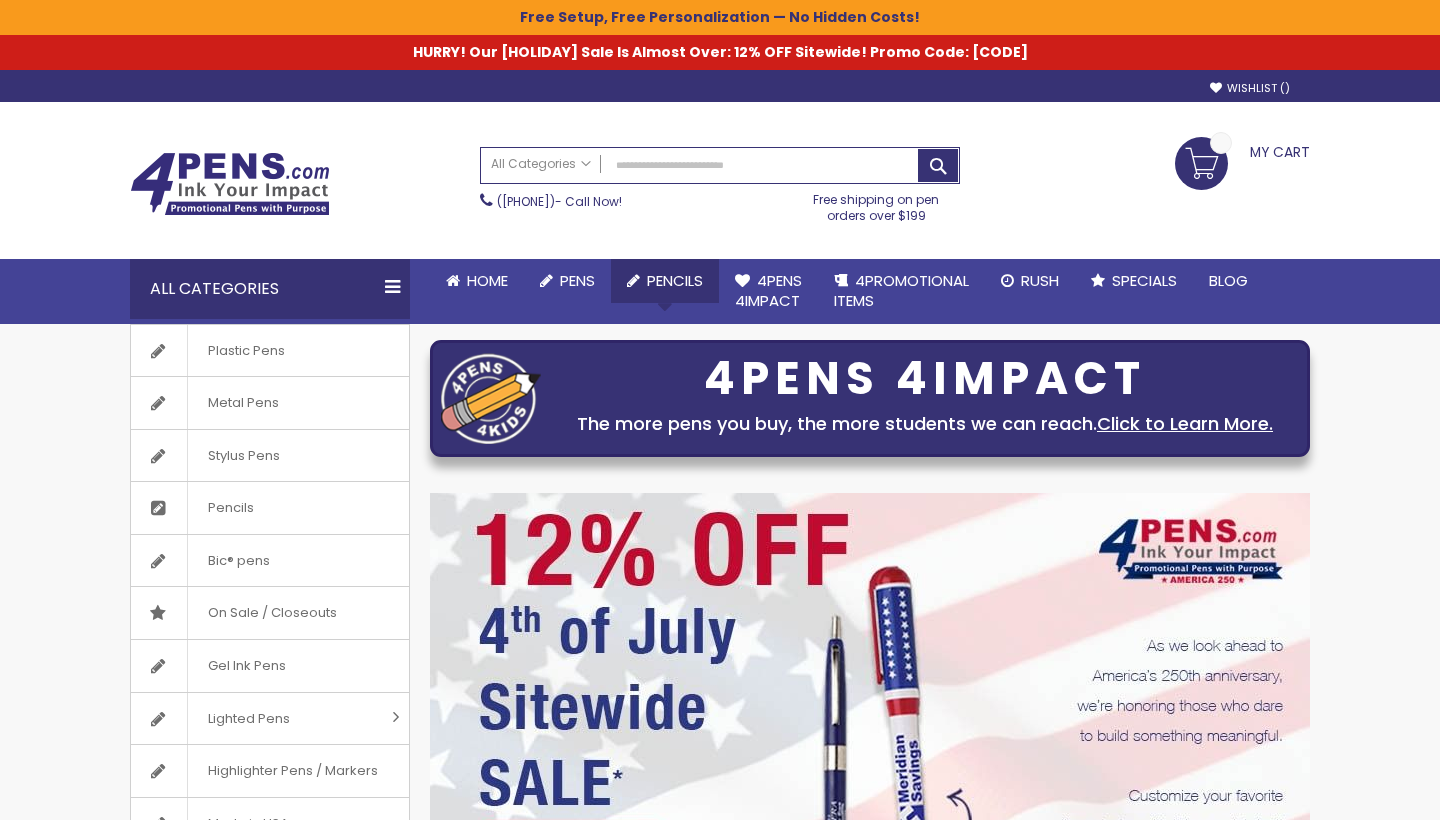 scroll, scrollTop: 0, scrollLeft: 0, axis: both 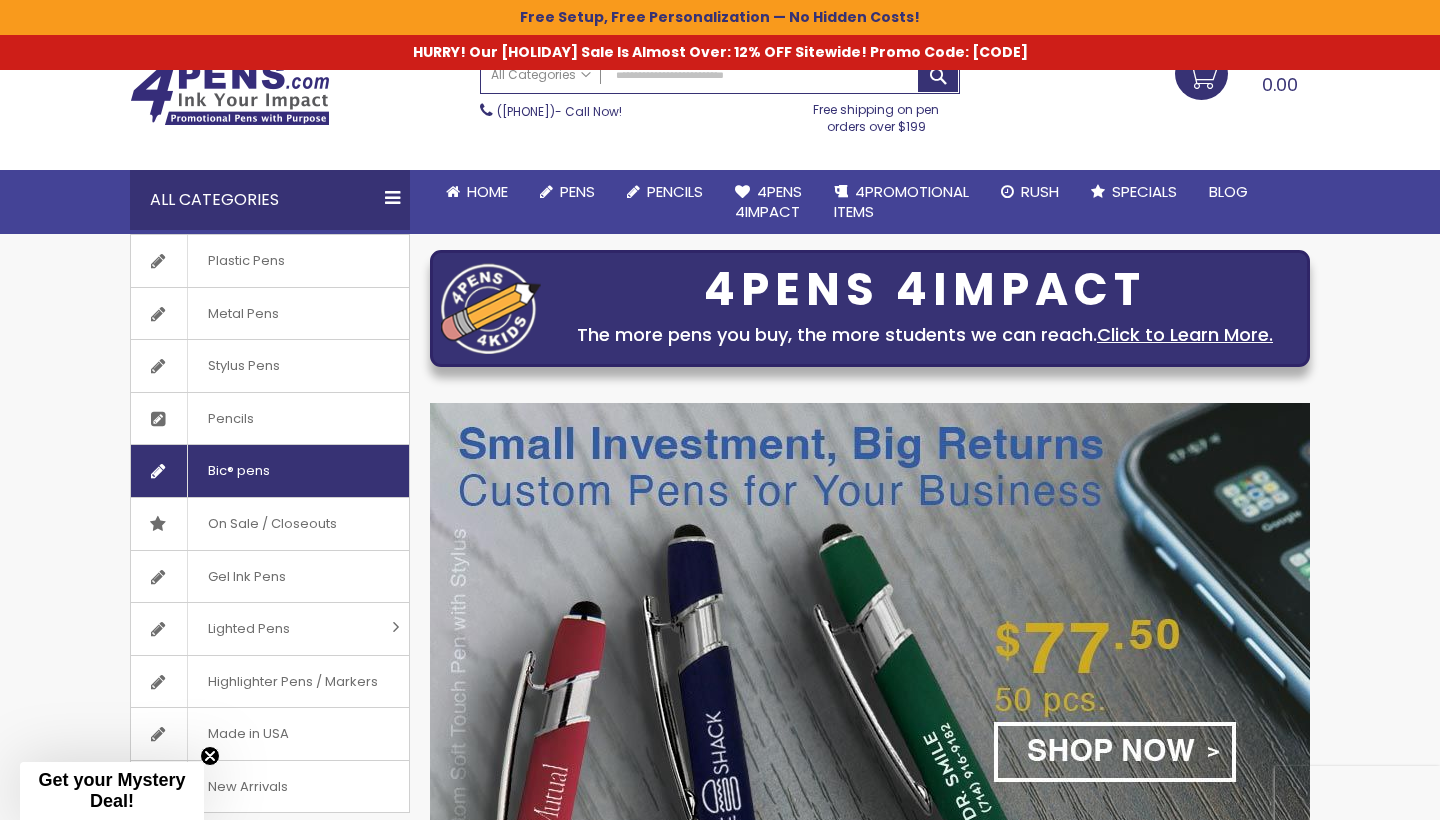 click on "Bic® pens" at bounding box center [238, 471] 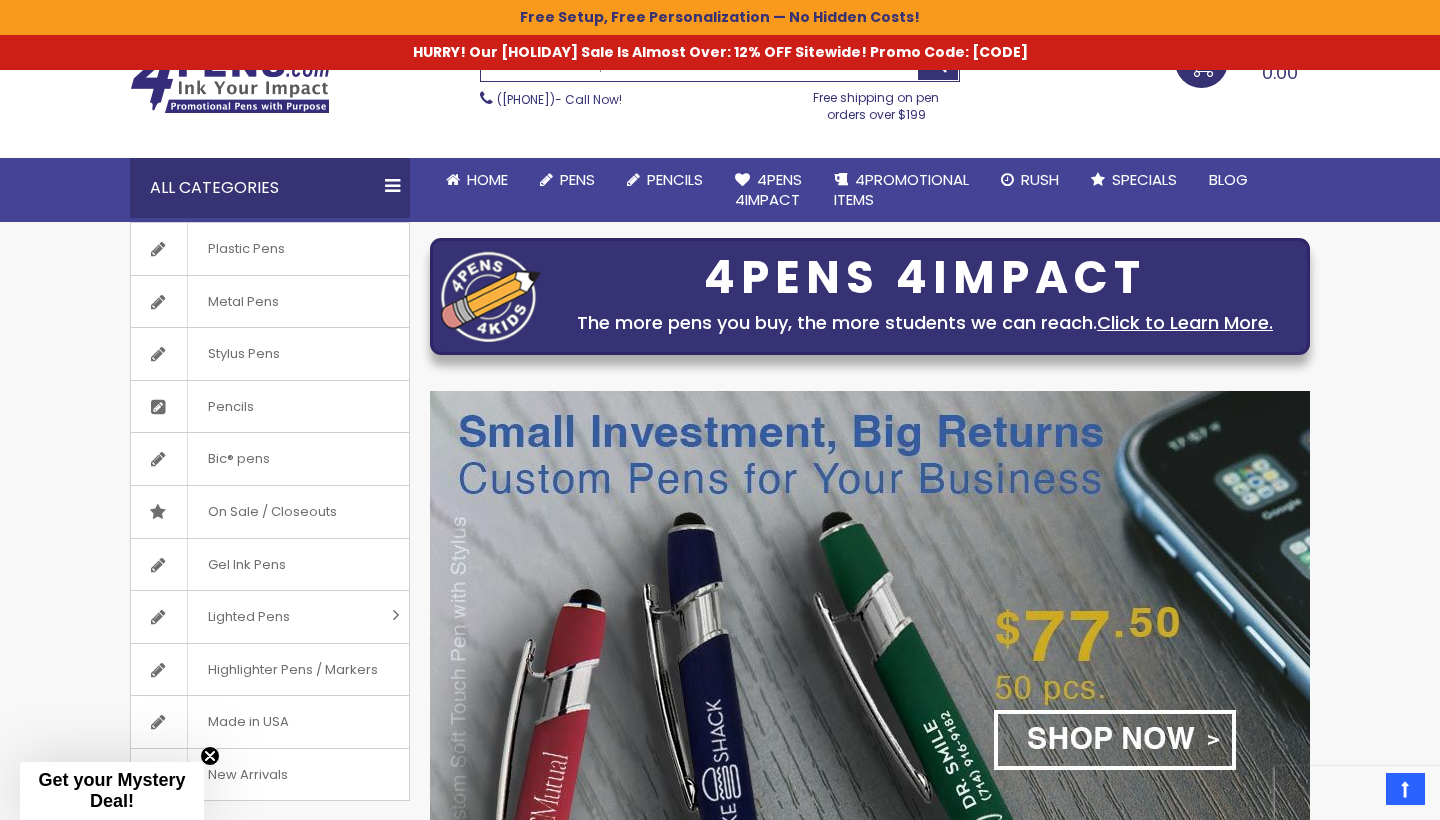 scroll, scrollTop: 91, scrollLeft: 0, axis: vertical 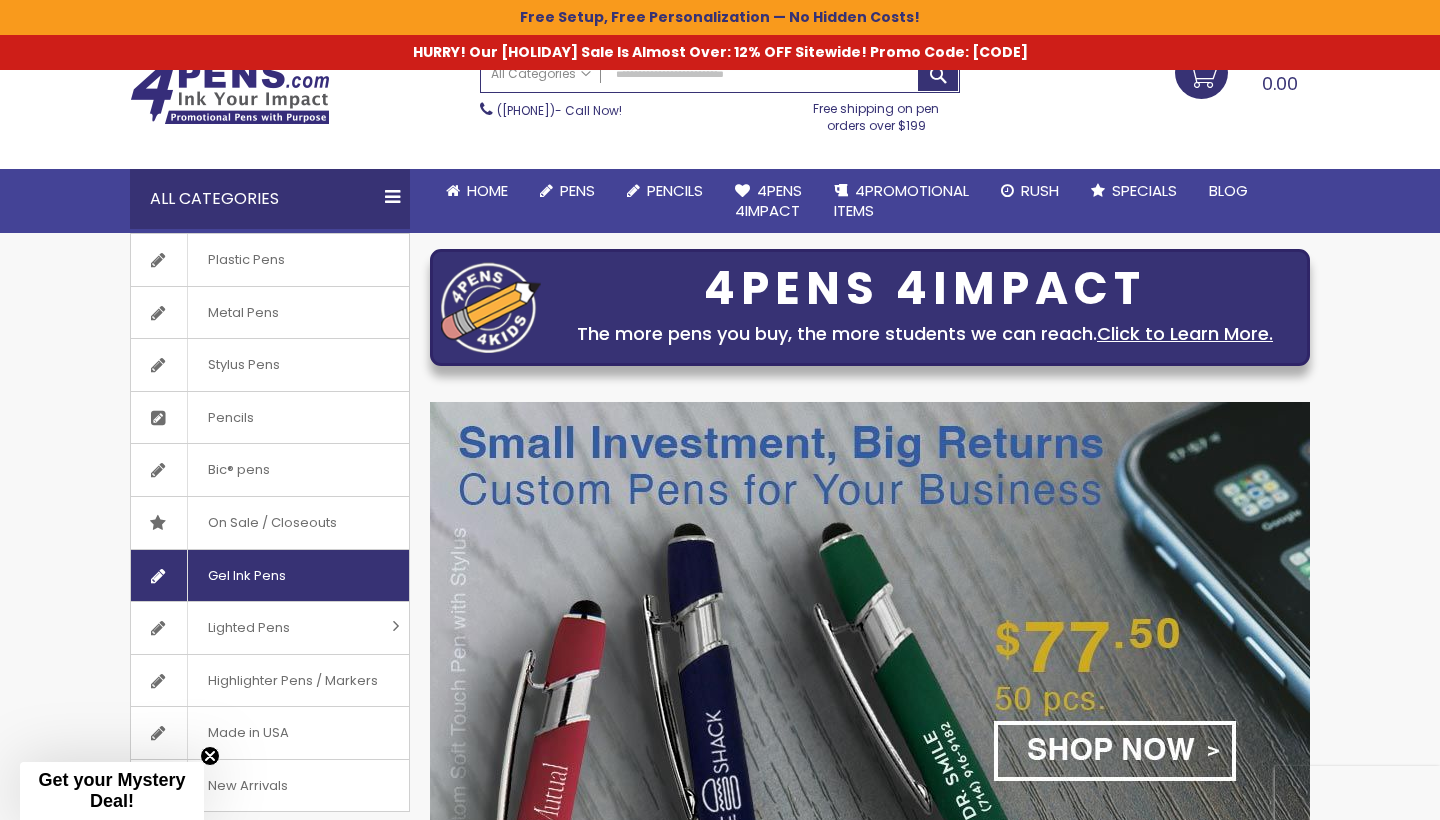 click on "Gel Ink Pens" at bounding box center (246, 576) 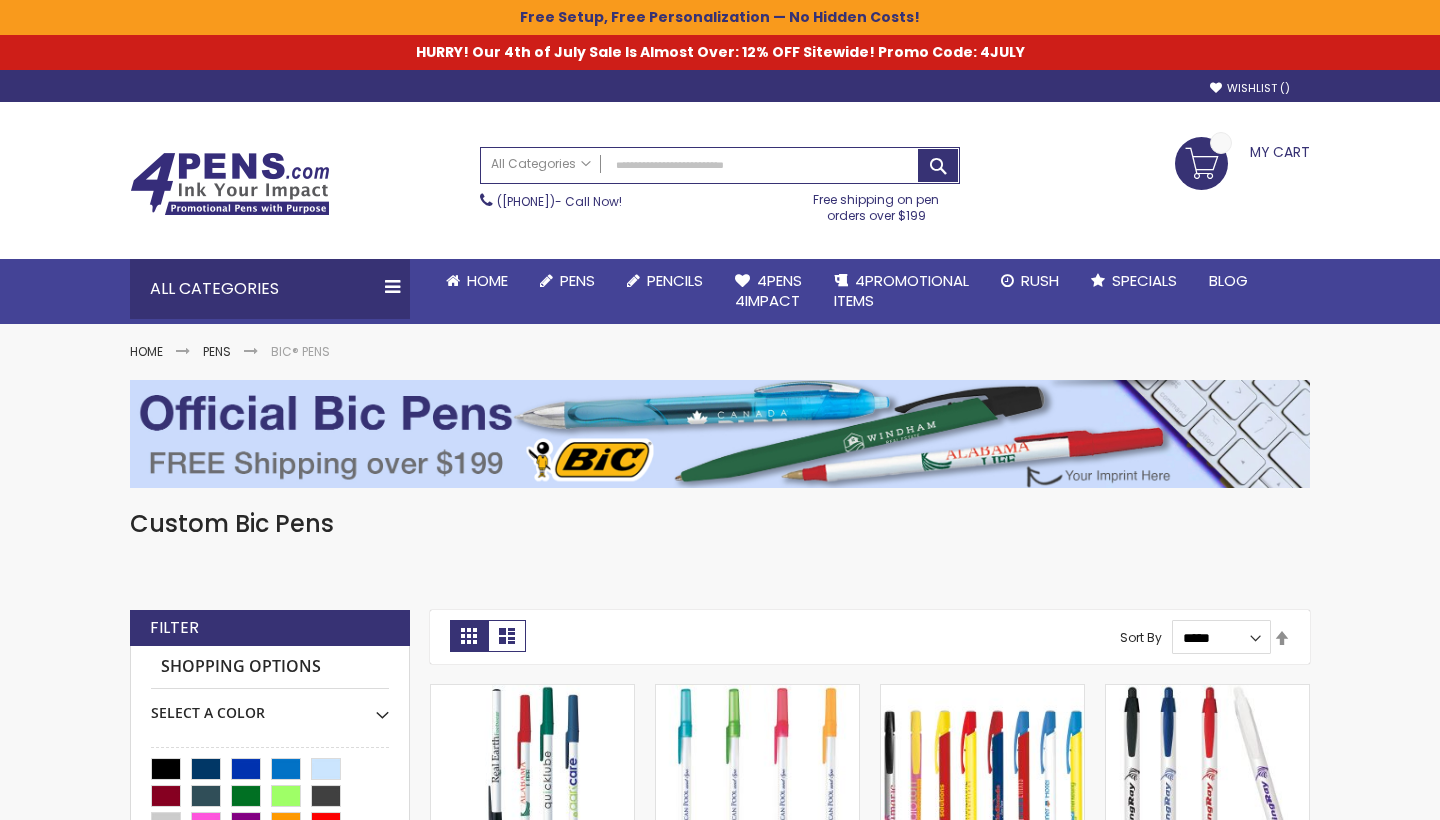 scroll, scrollTop: 0, scrollLeft: 0, axis: both 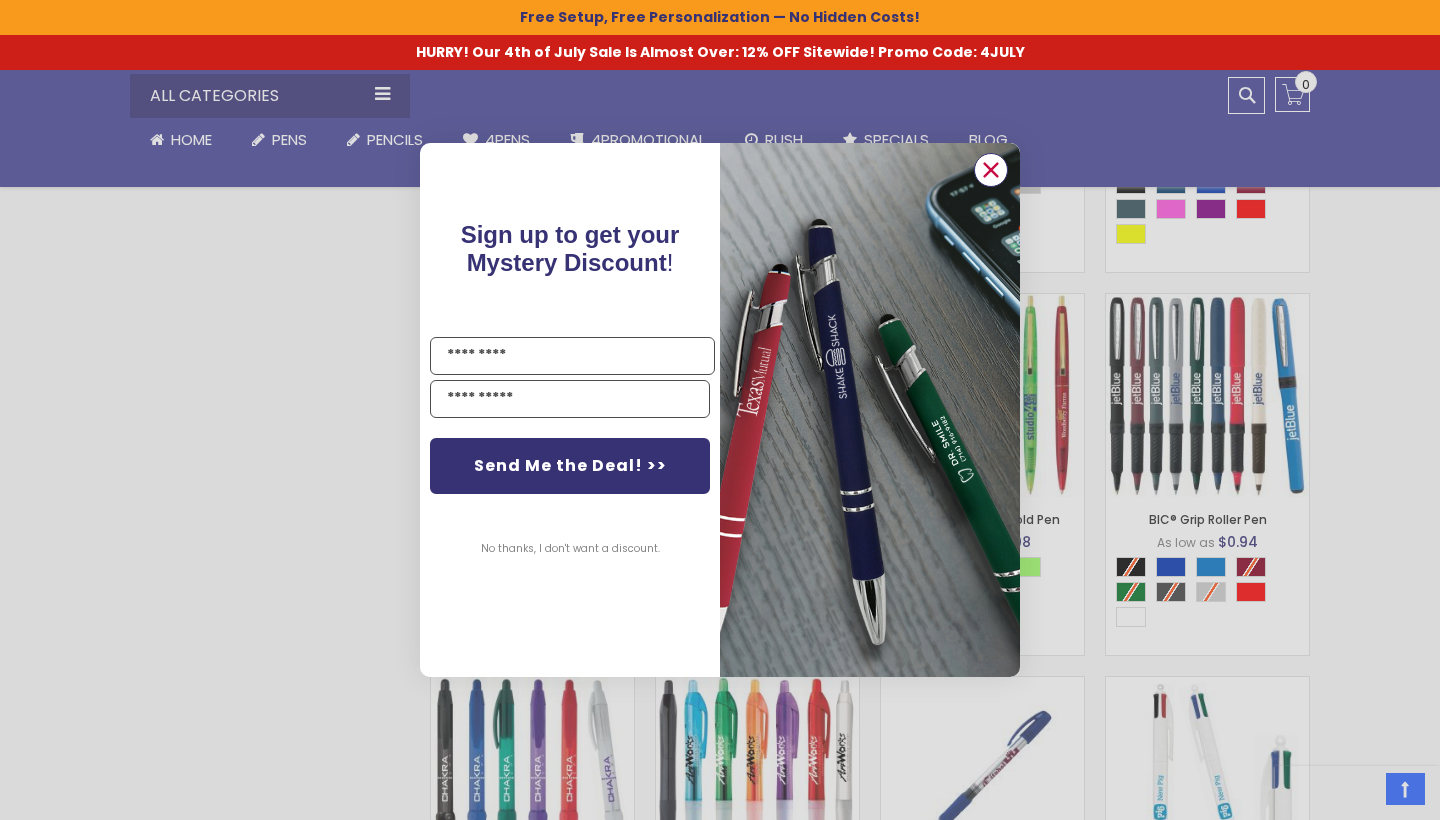 click at bounding box center (991, 170) 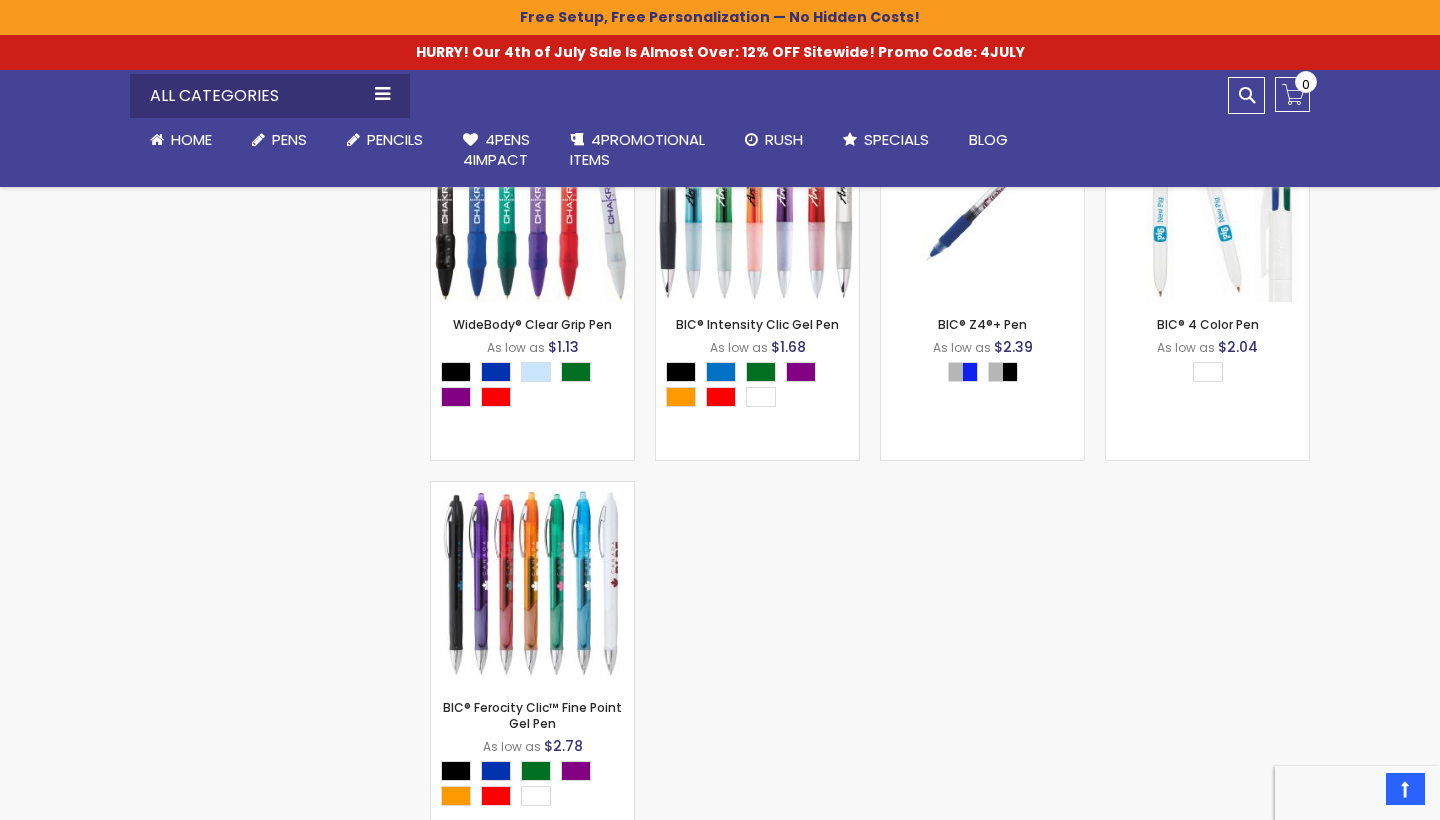 scroll, scrollTop: 1685, scrollLeft: 0, axis: vertical 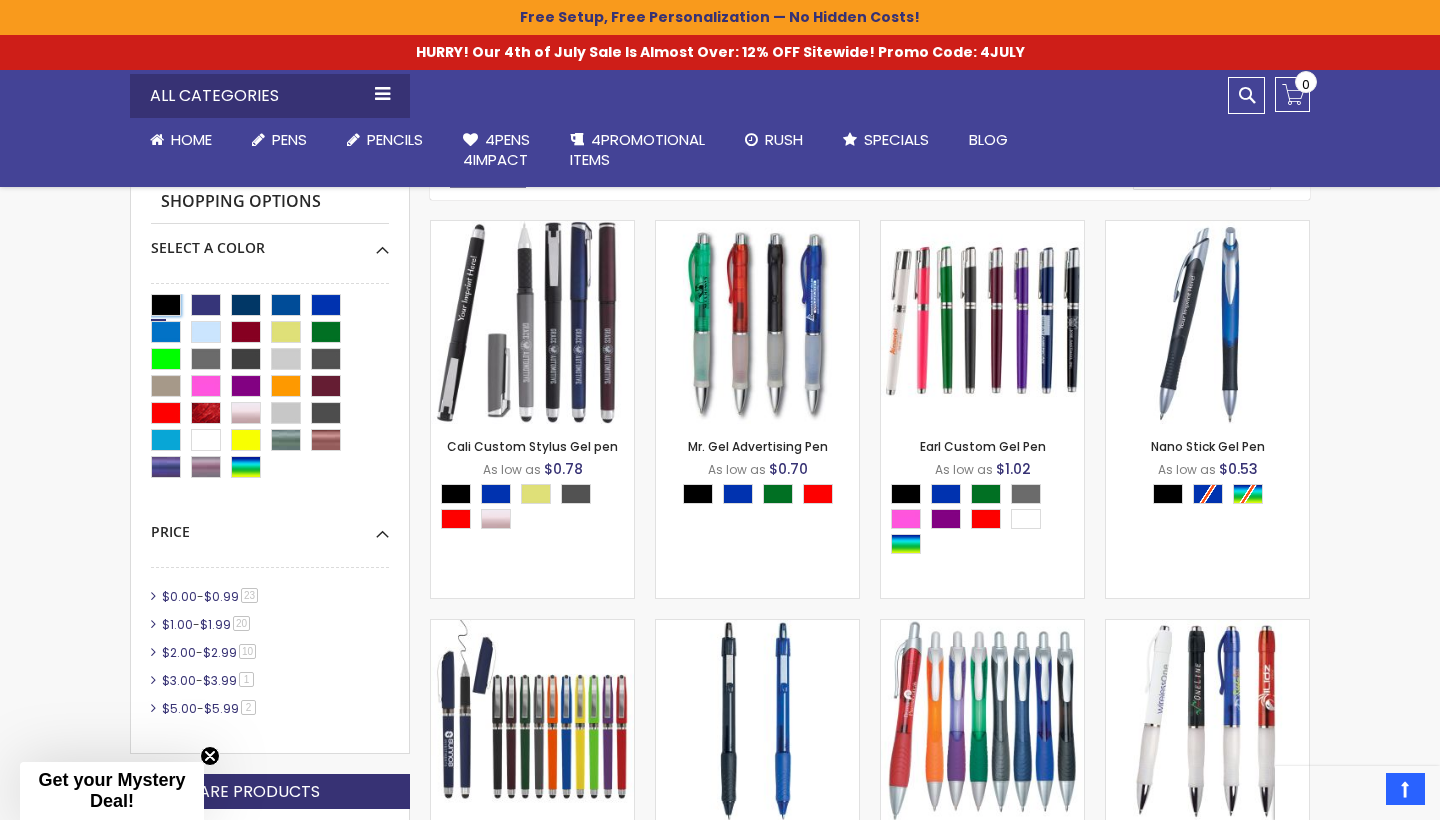 click at bounding box center [166, 305] 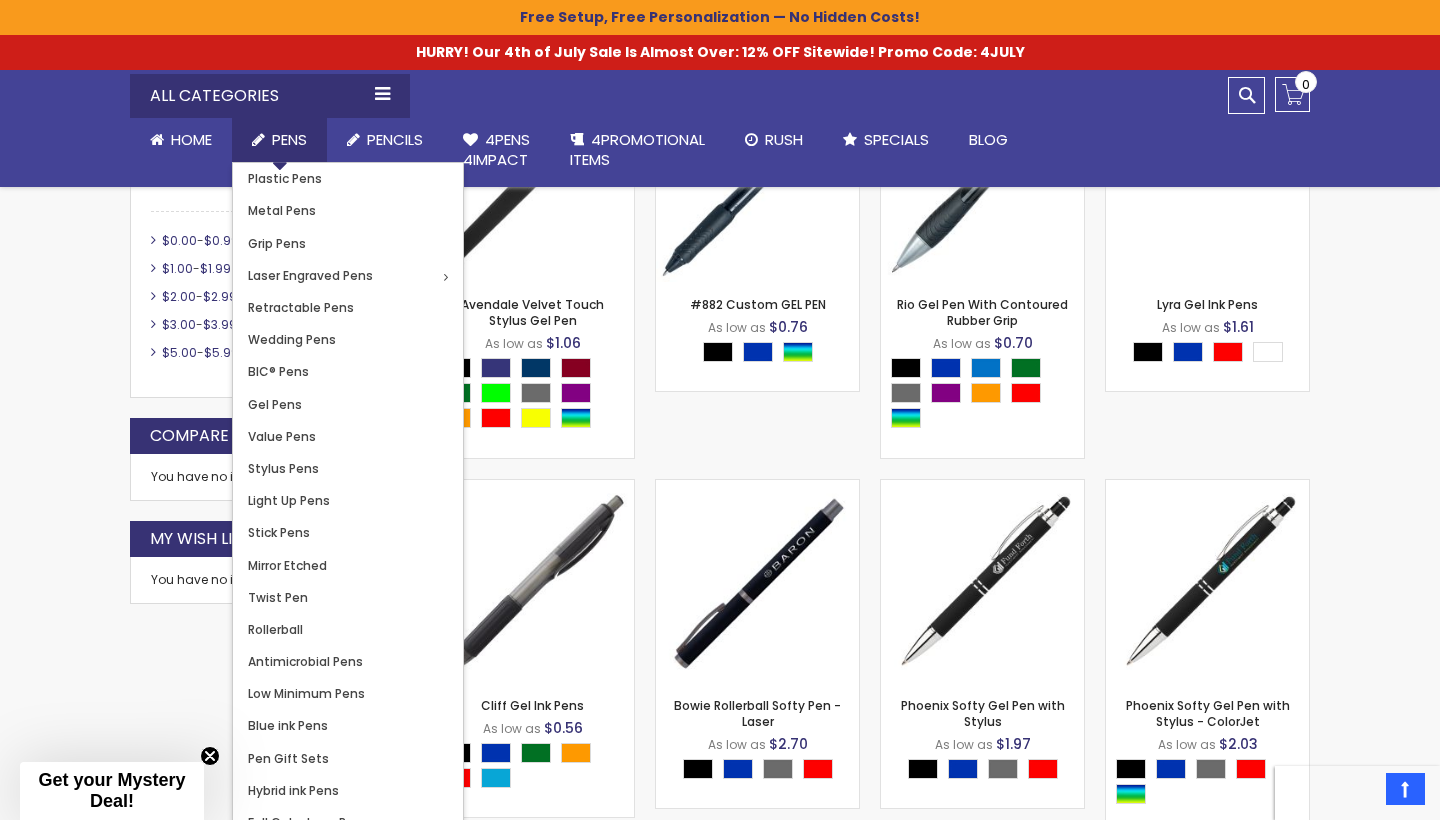 scroll, scrollTop: 1012, scrollLeft: 0, axis: vertical 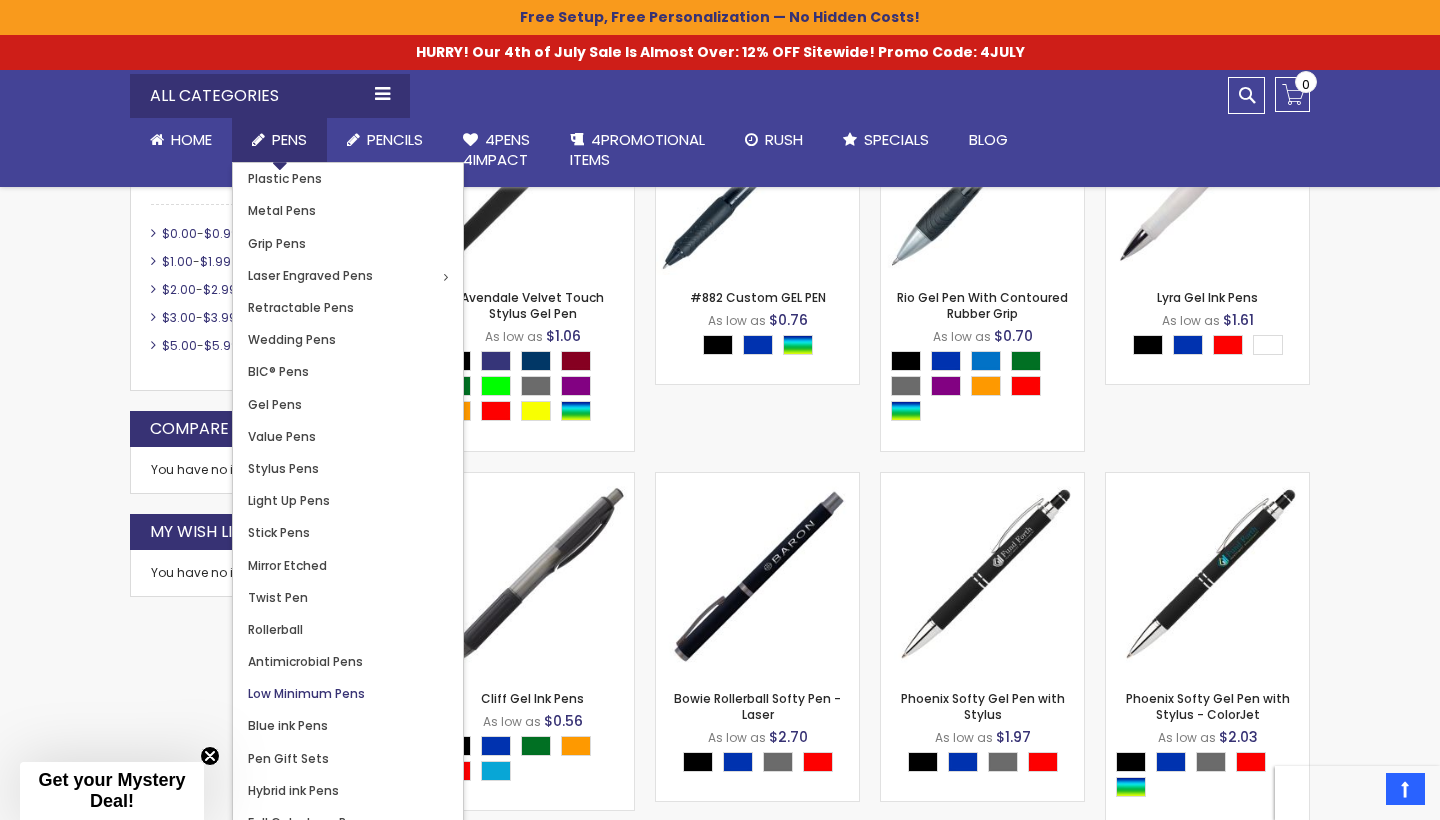 click on "Low Minimum Pens" at bounding box center (306, 693) 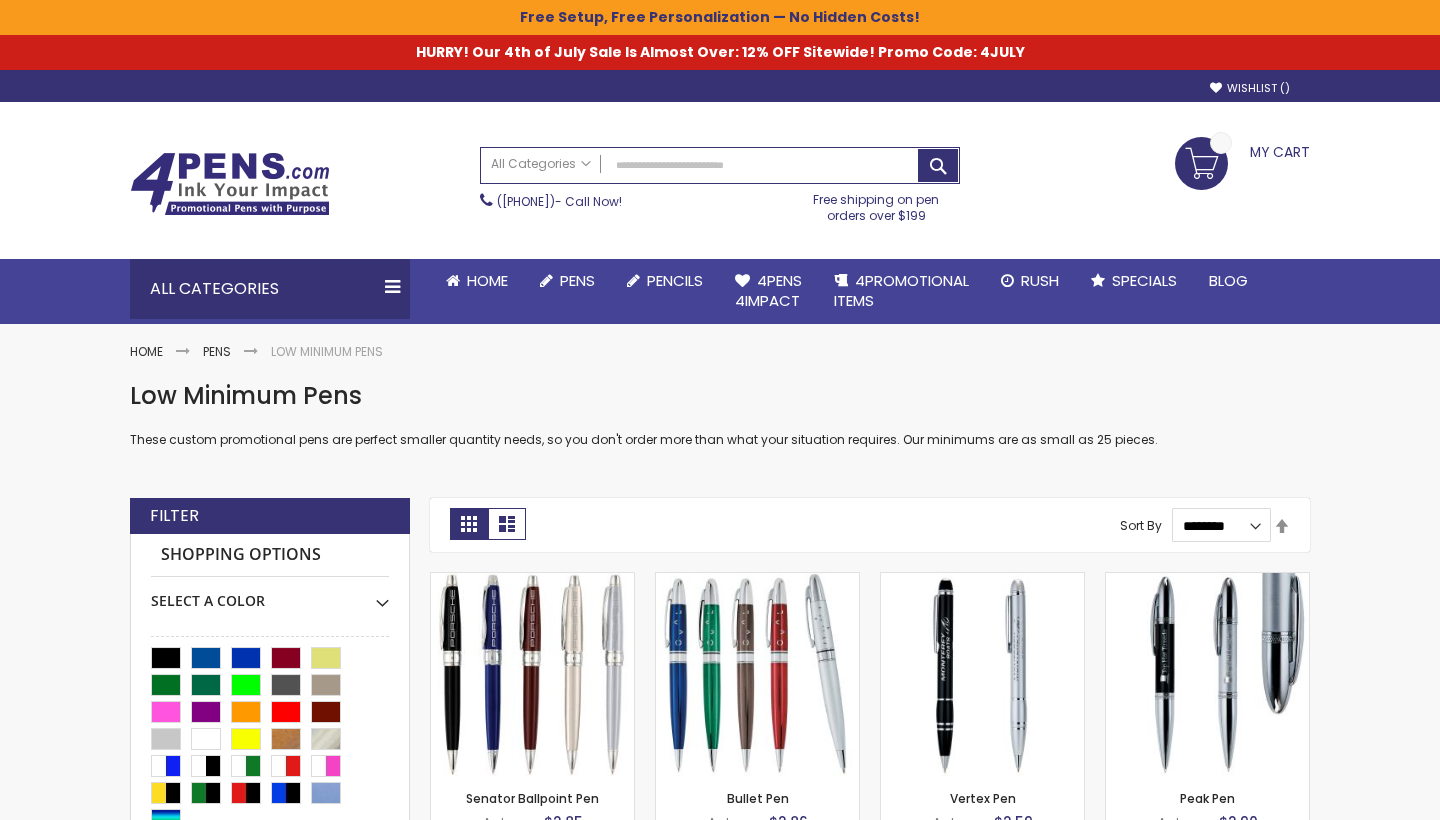 scroll, scrollTop: 0, scrollLeft: 0, axis: both 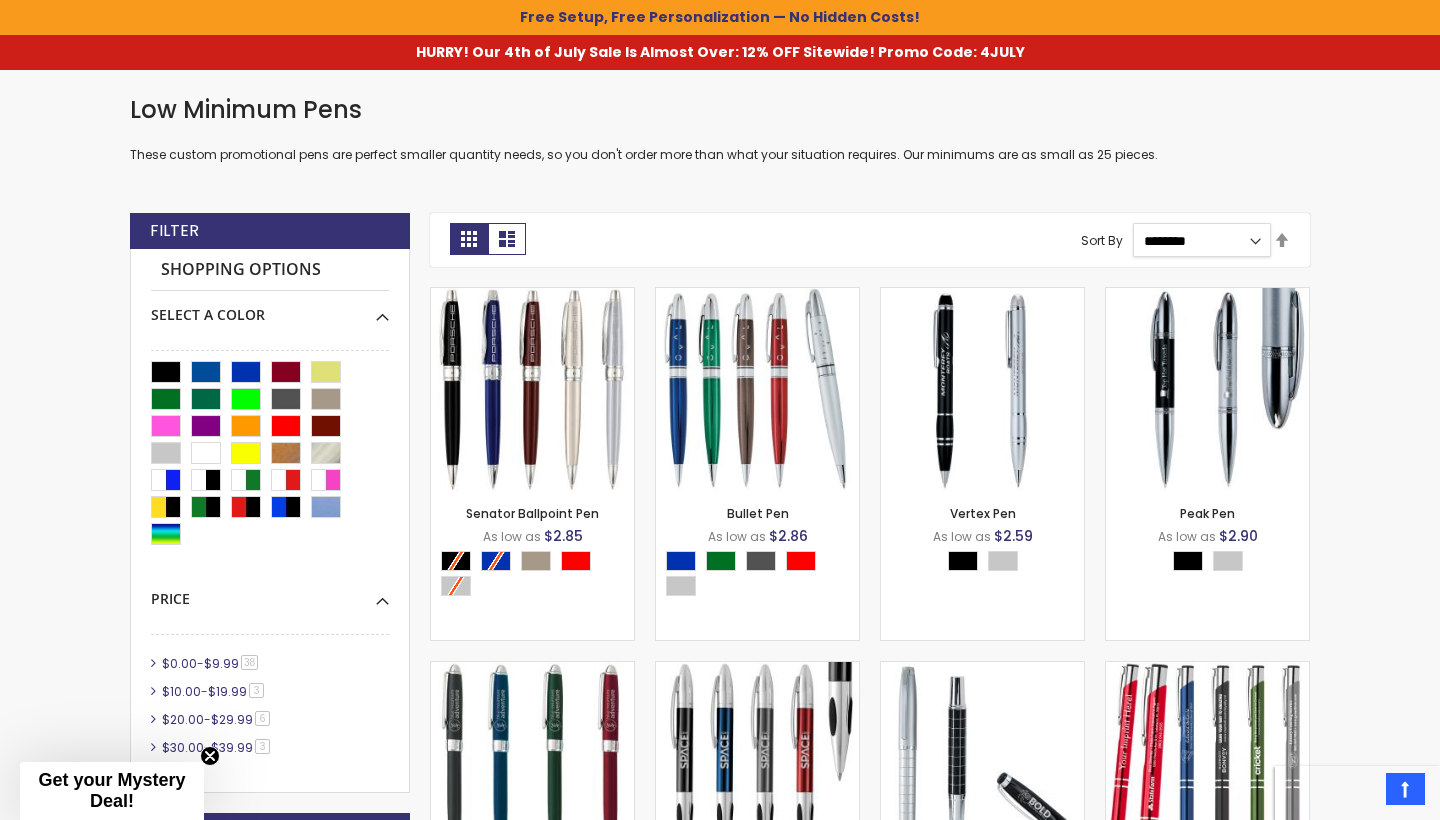 select on "*****" 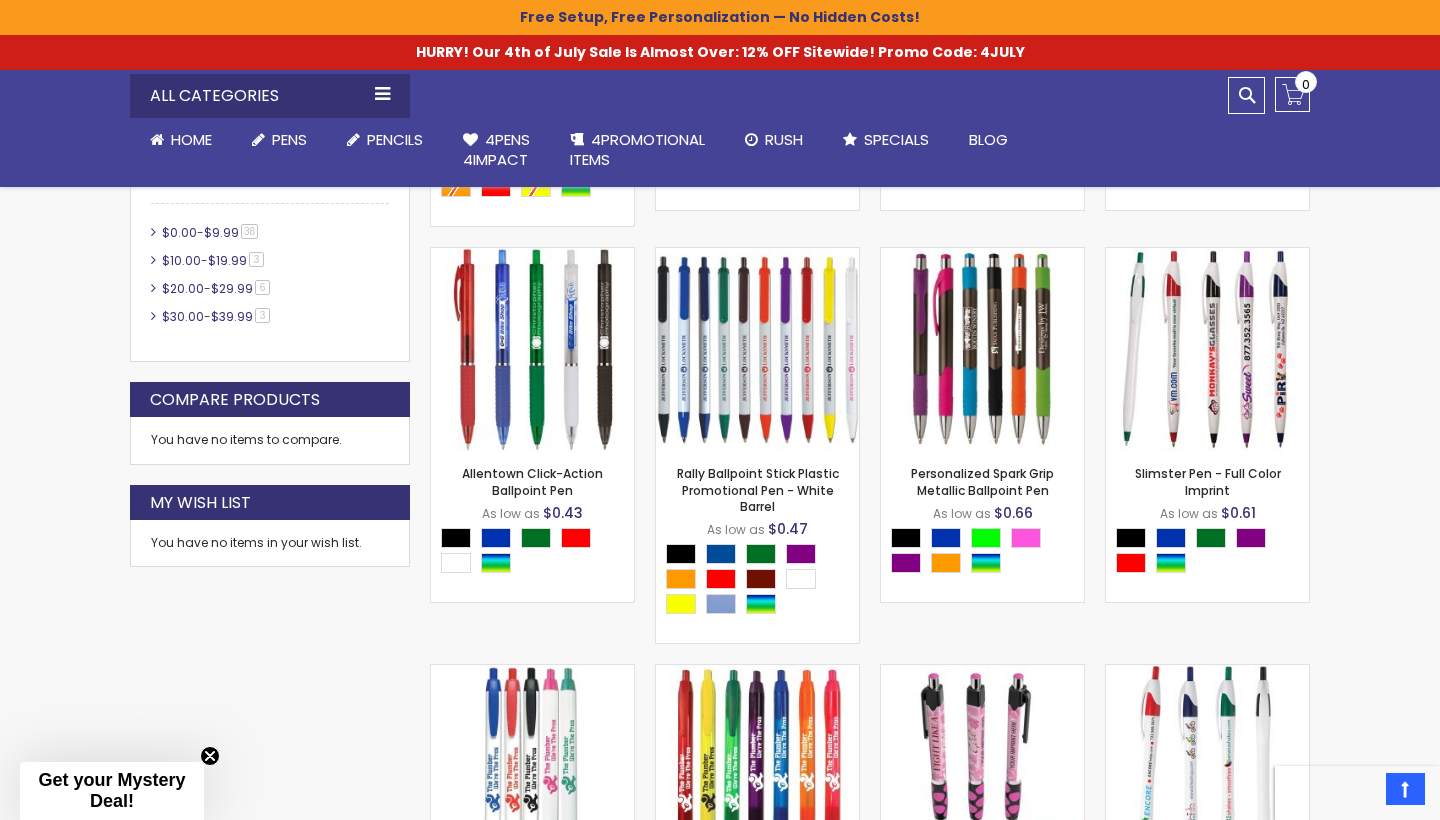 scroll, scrollTop: 716, scrollLeft: 0, axis: vertical 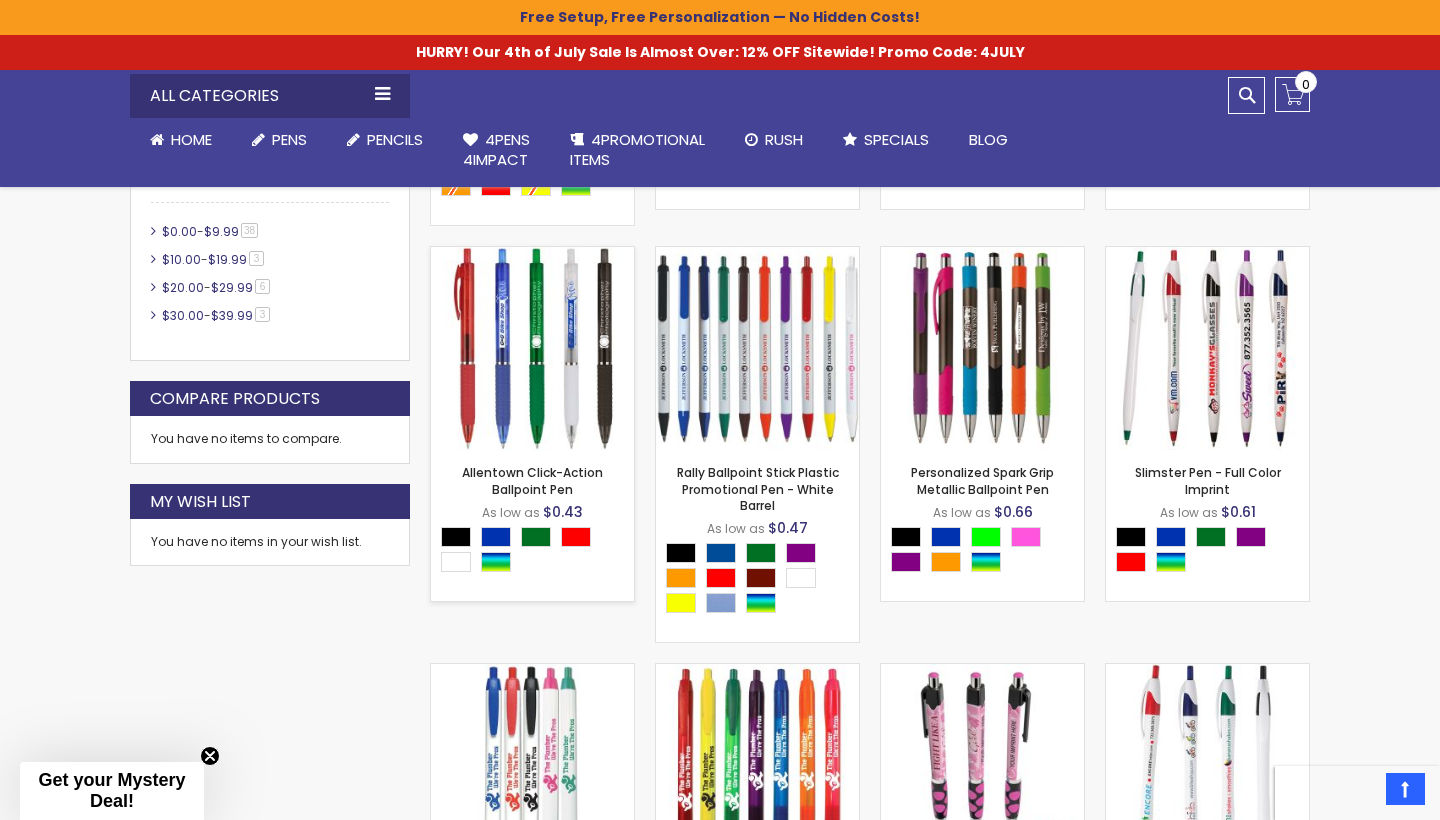 click at bounding box center (532, 348) 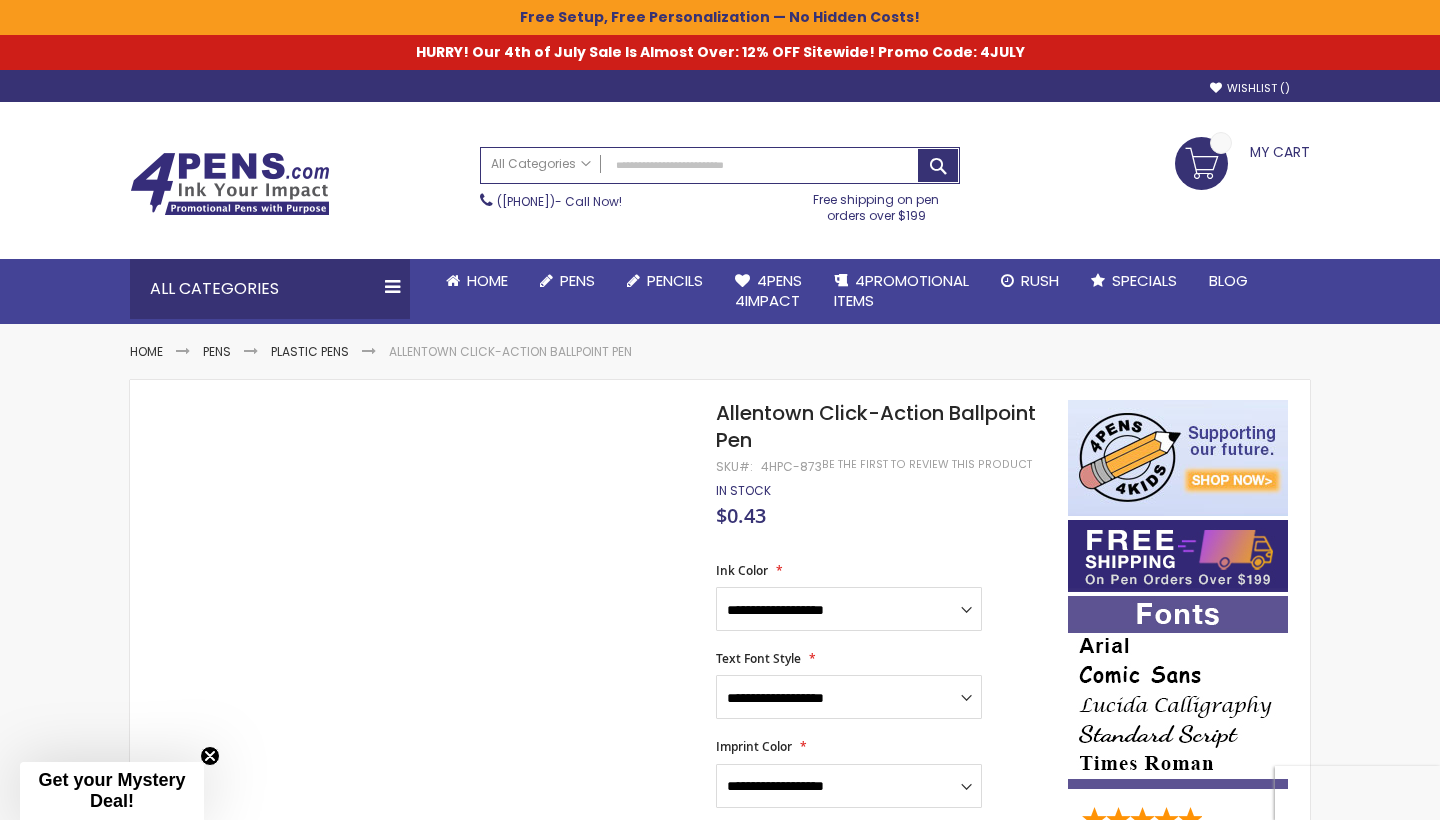 scroll, scrollTop: 124, scrollLeft: 0, axis: vertical 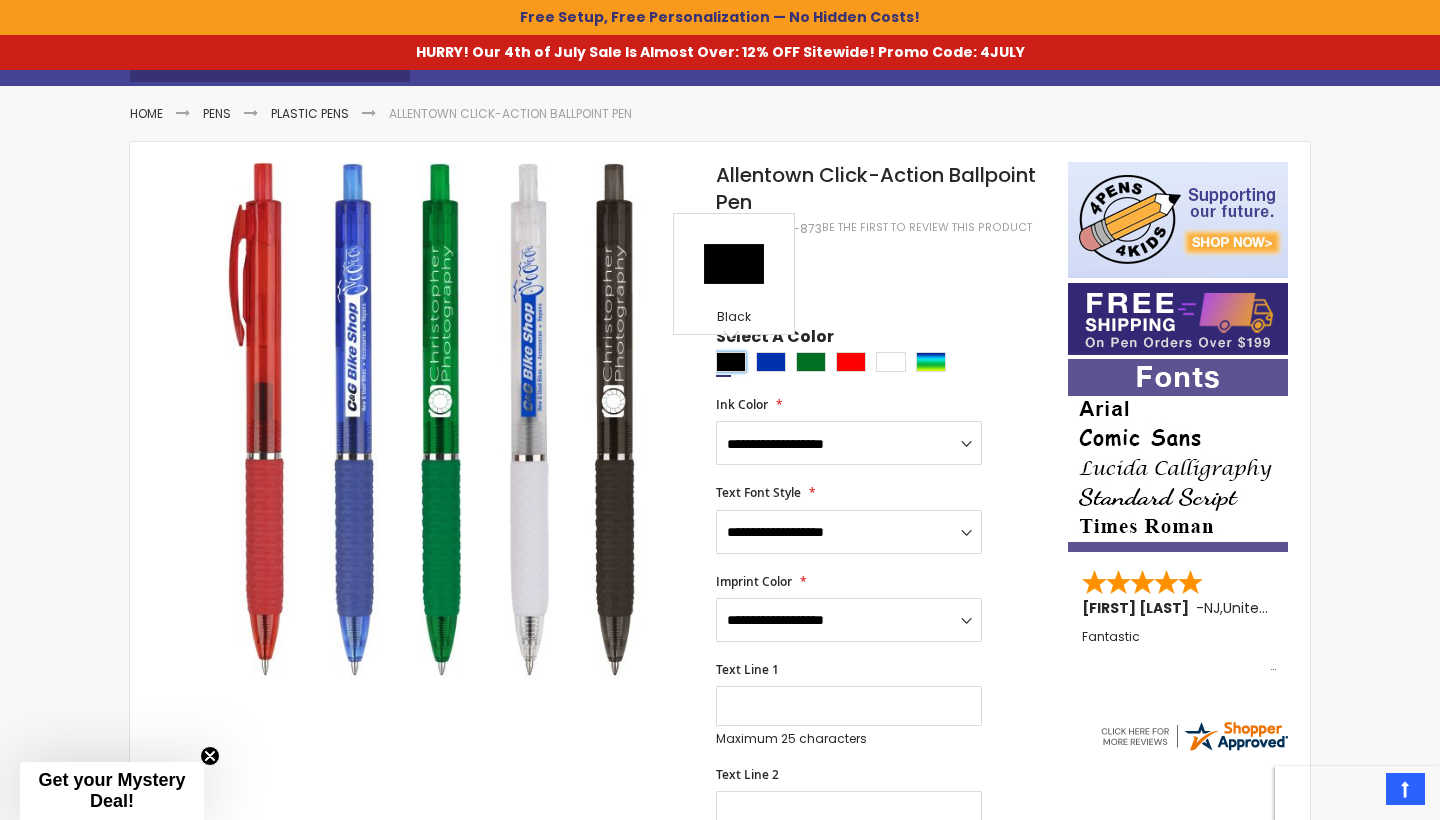 click at bounding box center (731, 362) 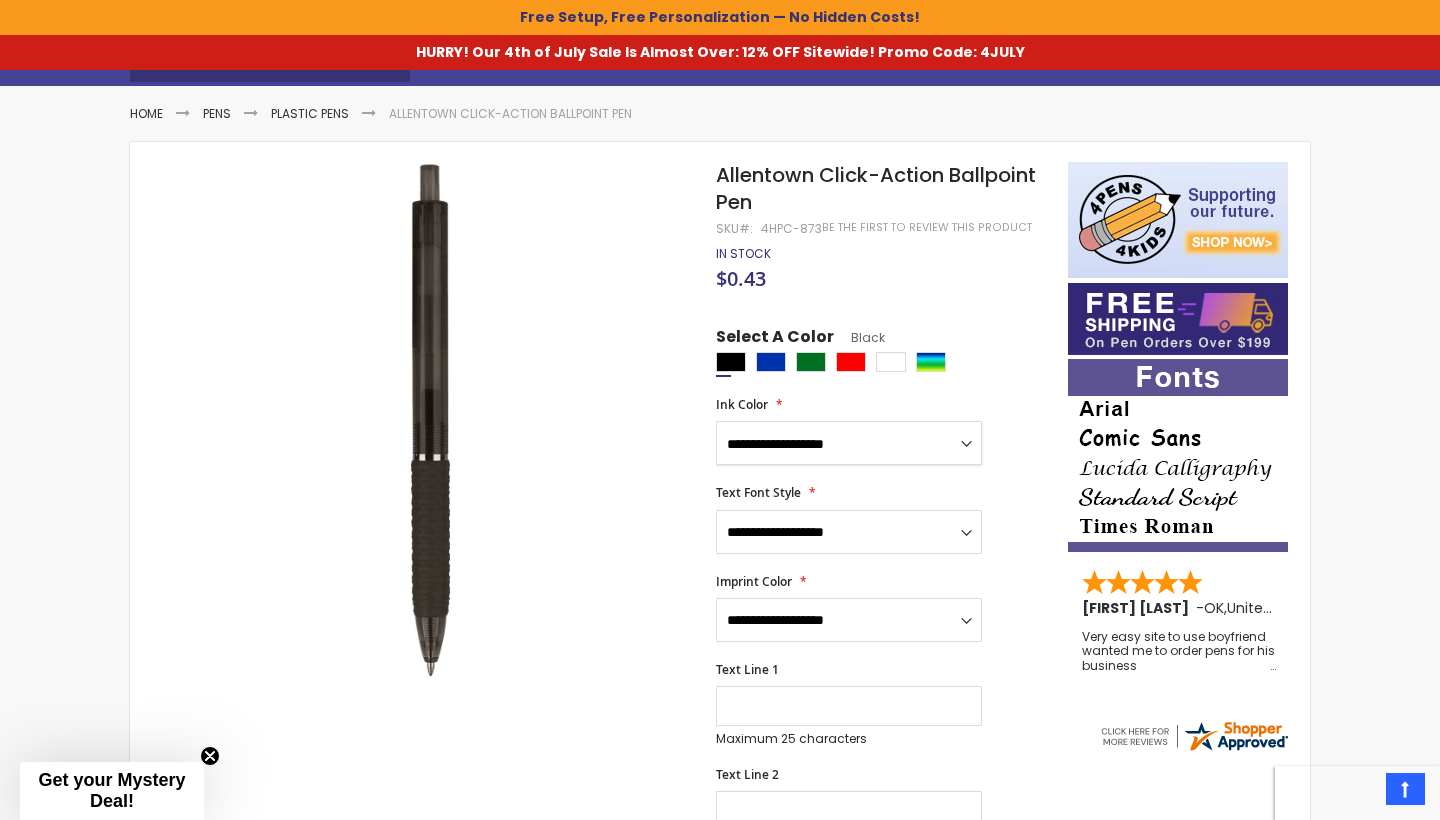 select on "*****" 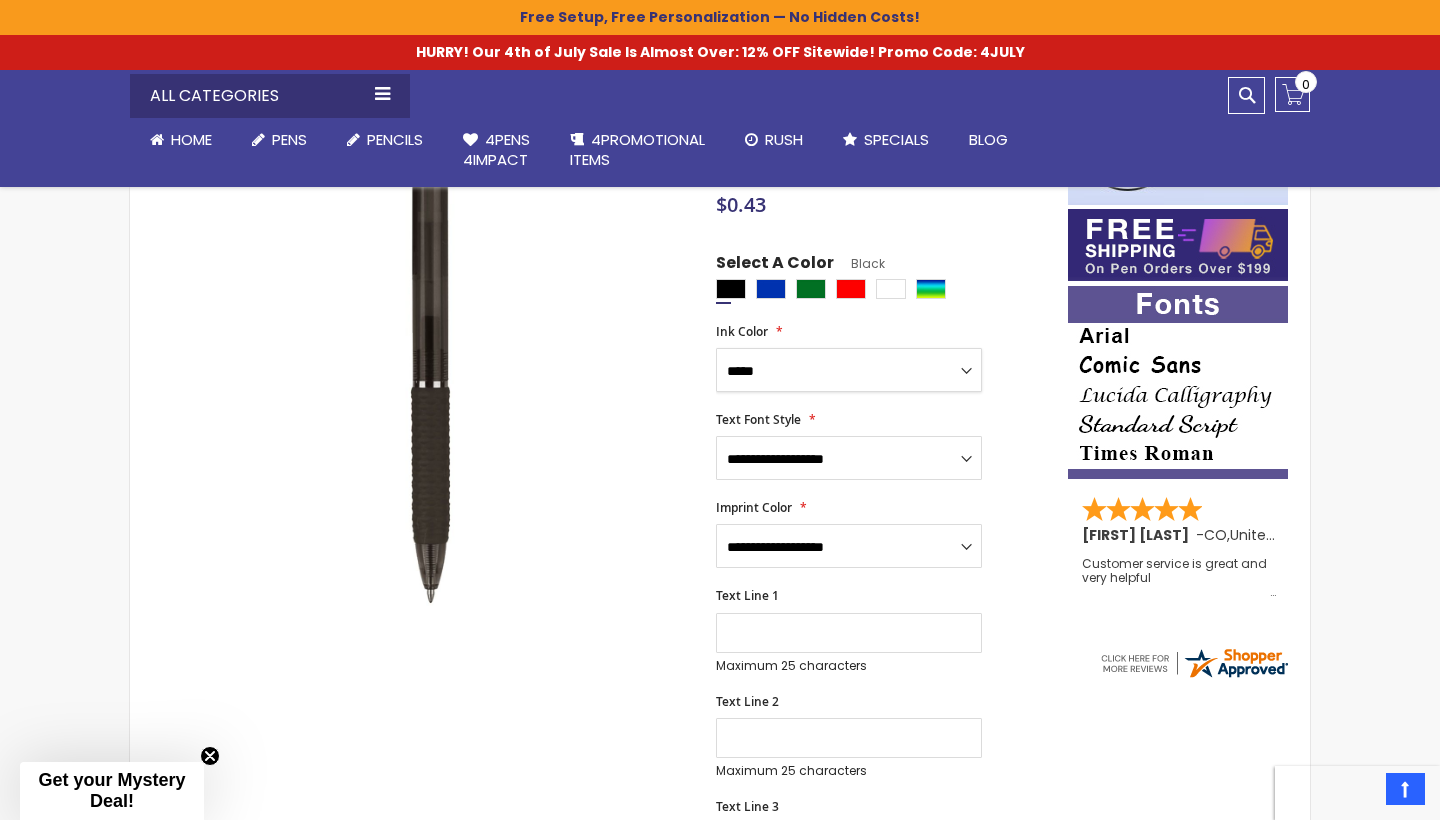 scroll, scrollTop: 313, scrollLeft: 0, axis: vertical 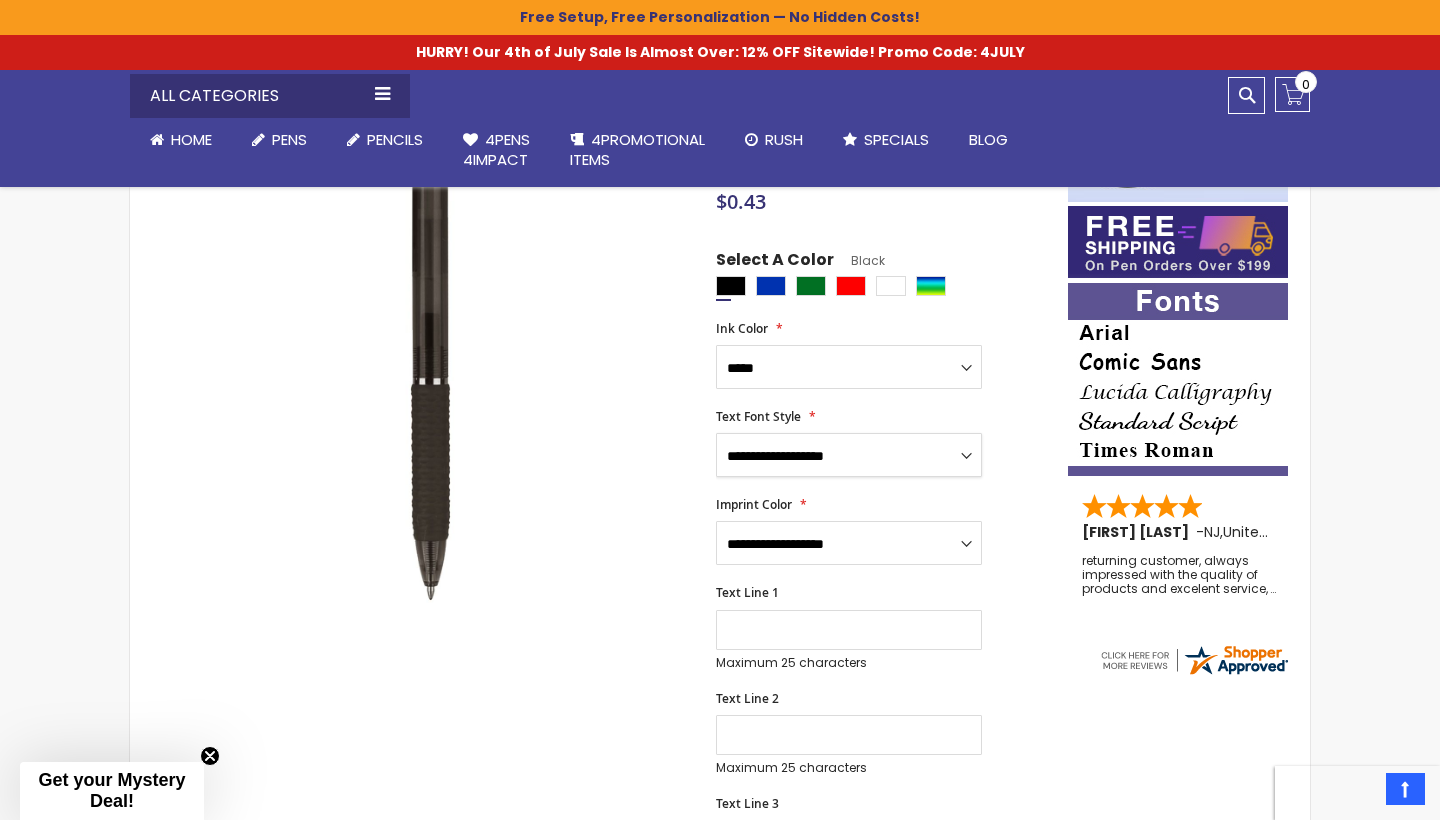 select on "*****" 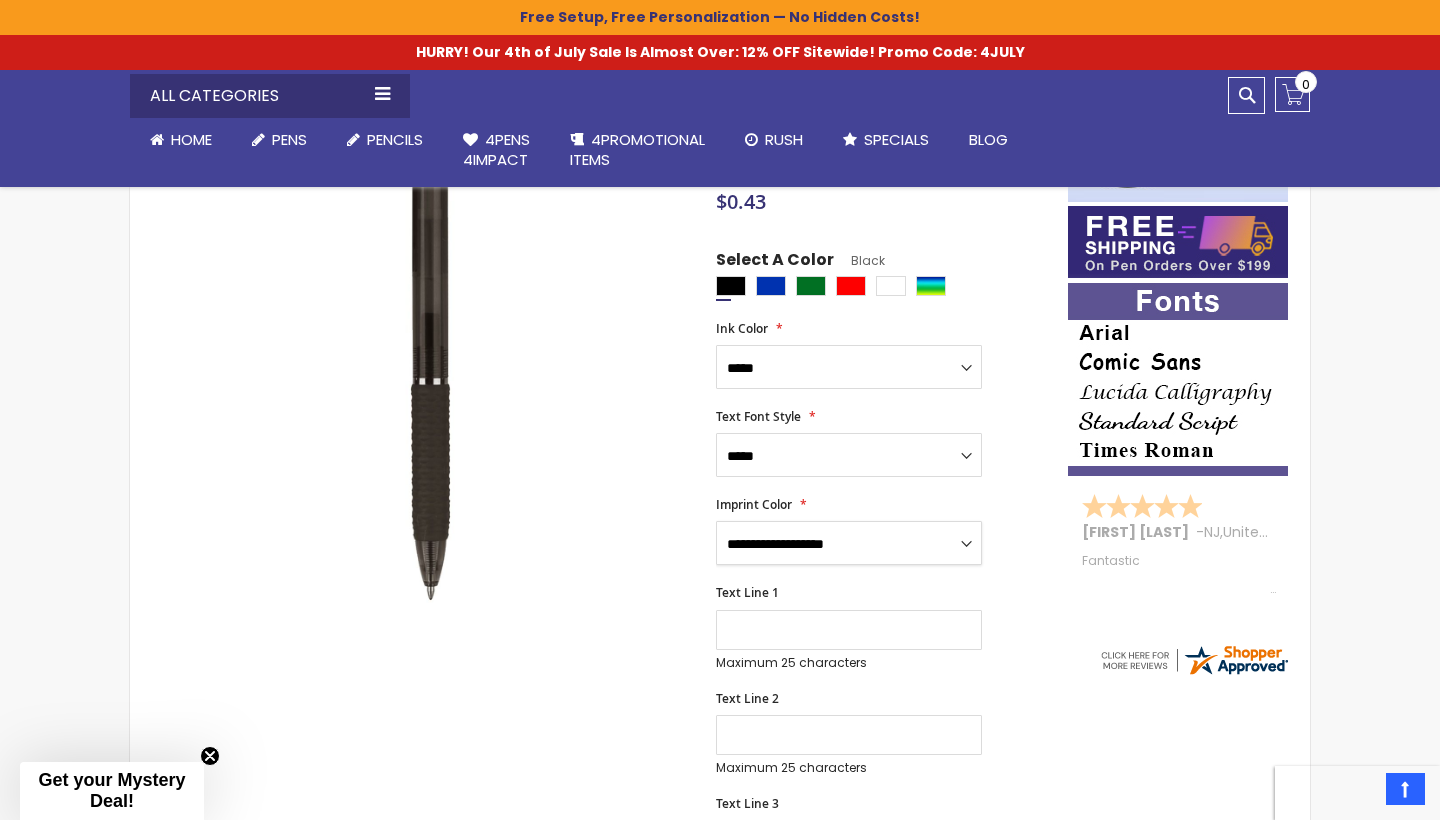 select on "*****" 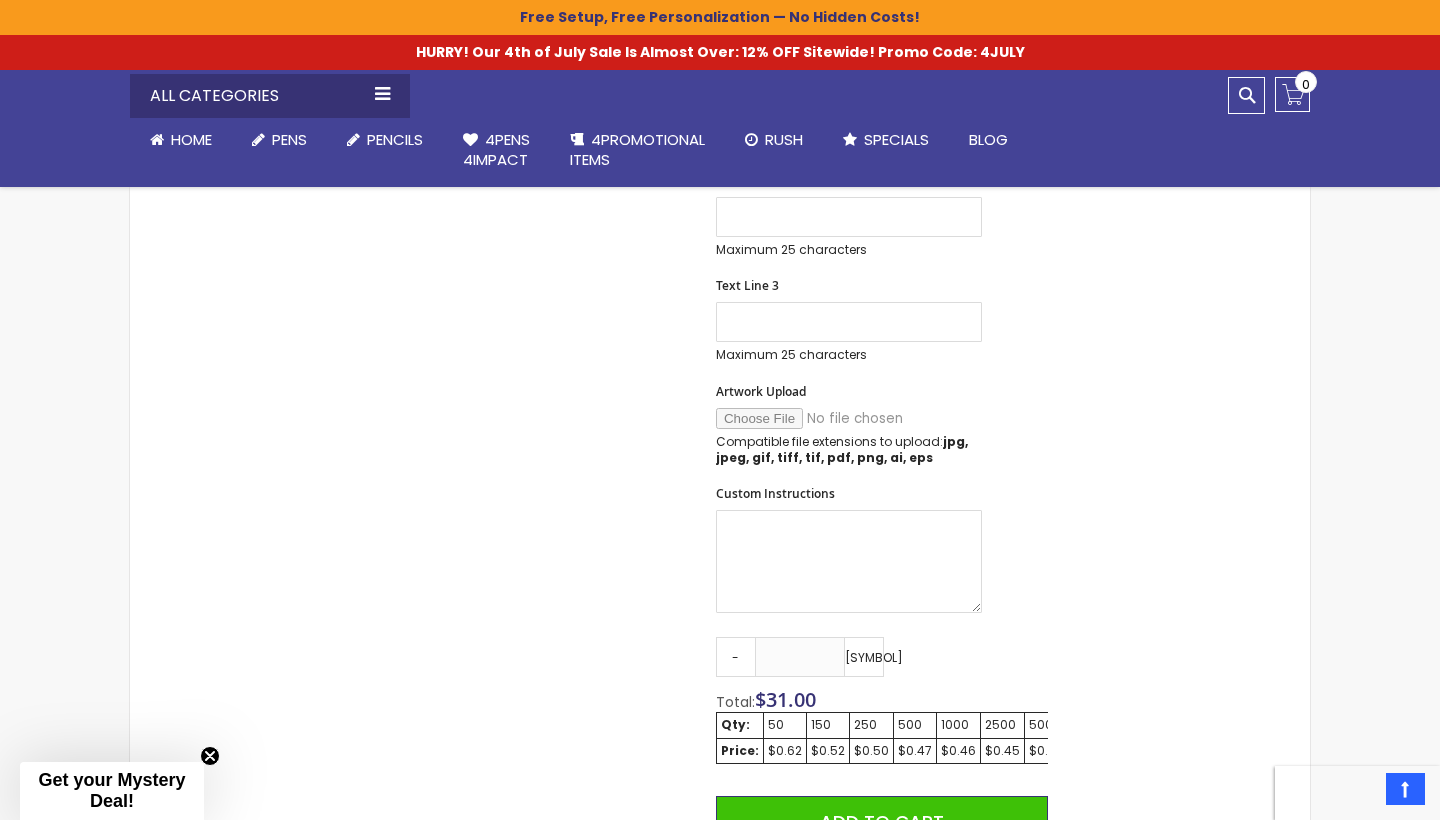 scroll, scrollTop: 848, scrollLeft: 0, axis: vertical 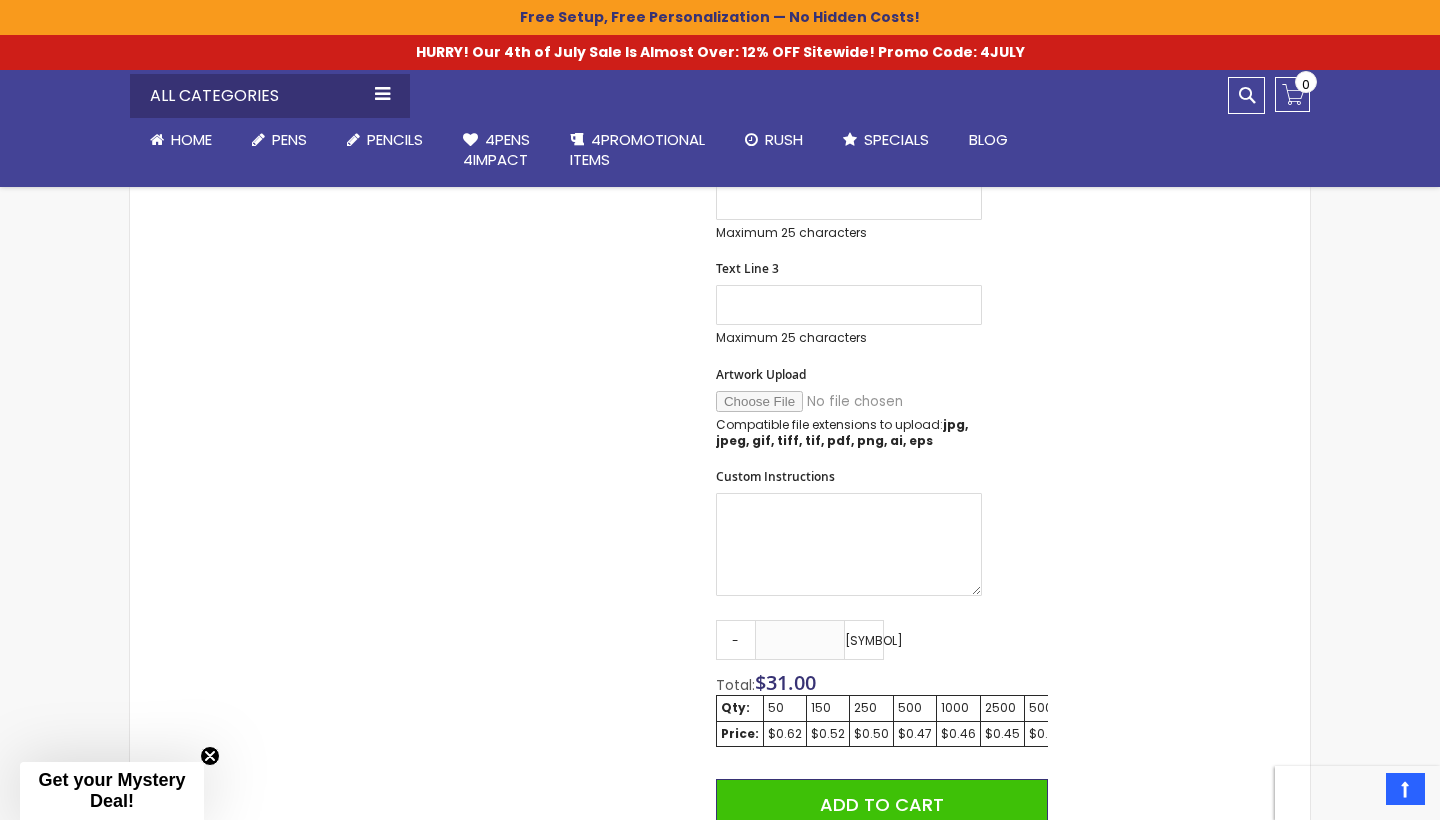 click on "Artwork Upload" at bounding box center [852, 401] 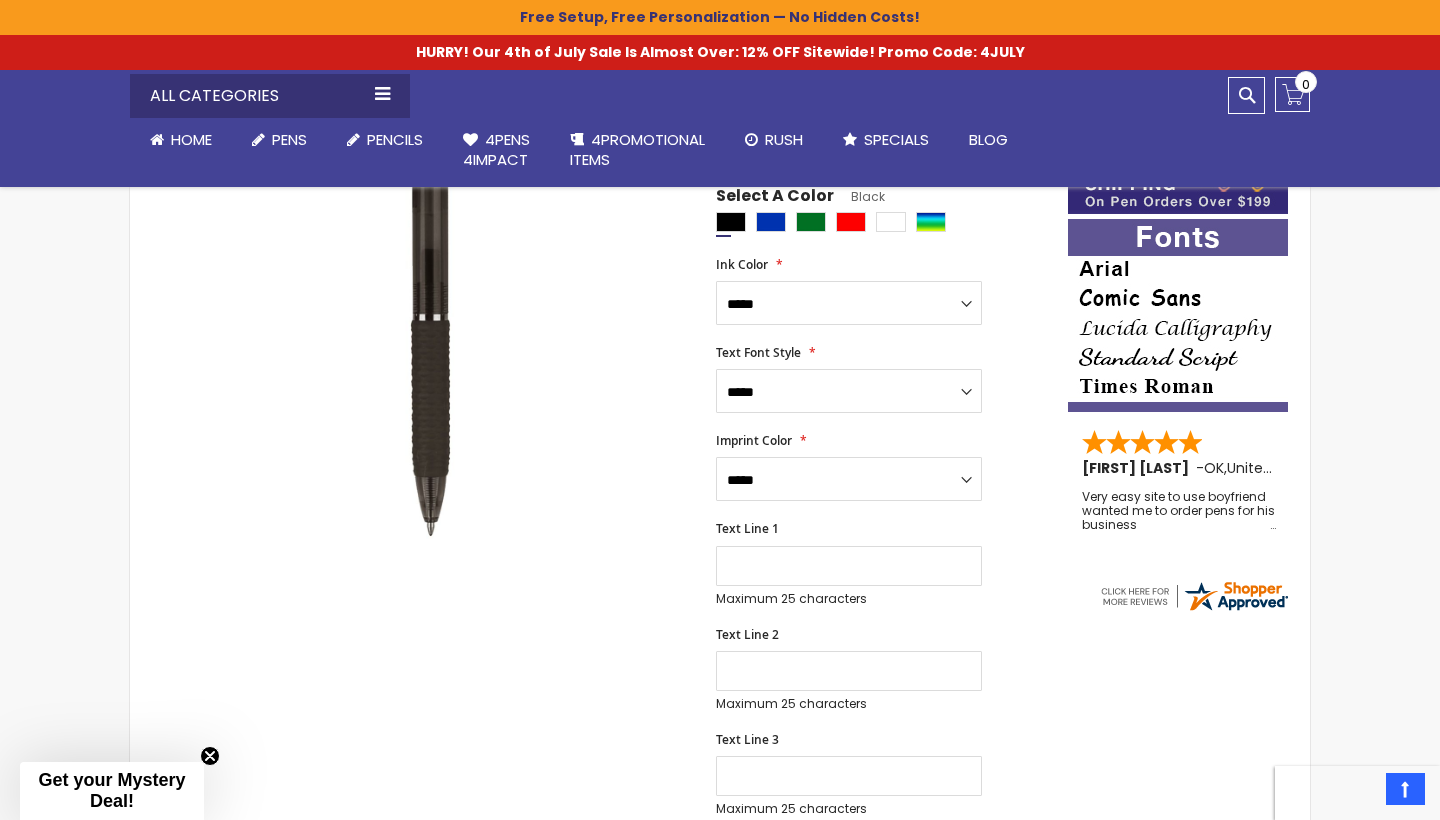 scroll, scrollTop: 378, scrollLeft: 0, axis: vertical 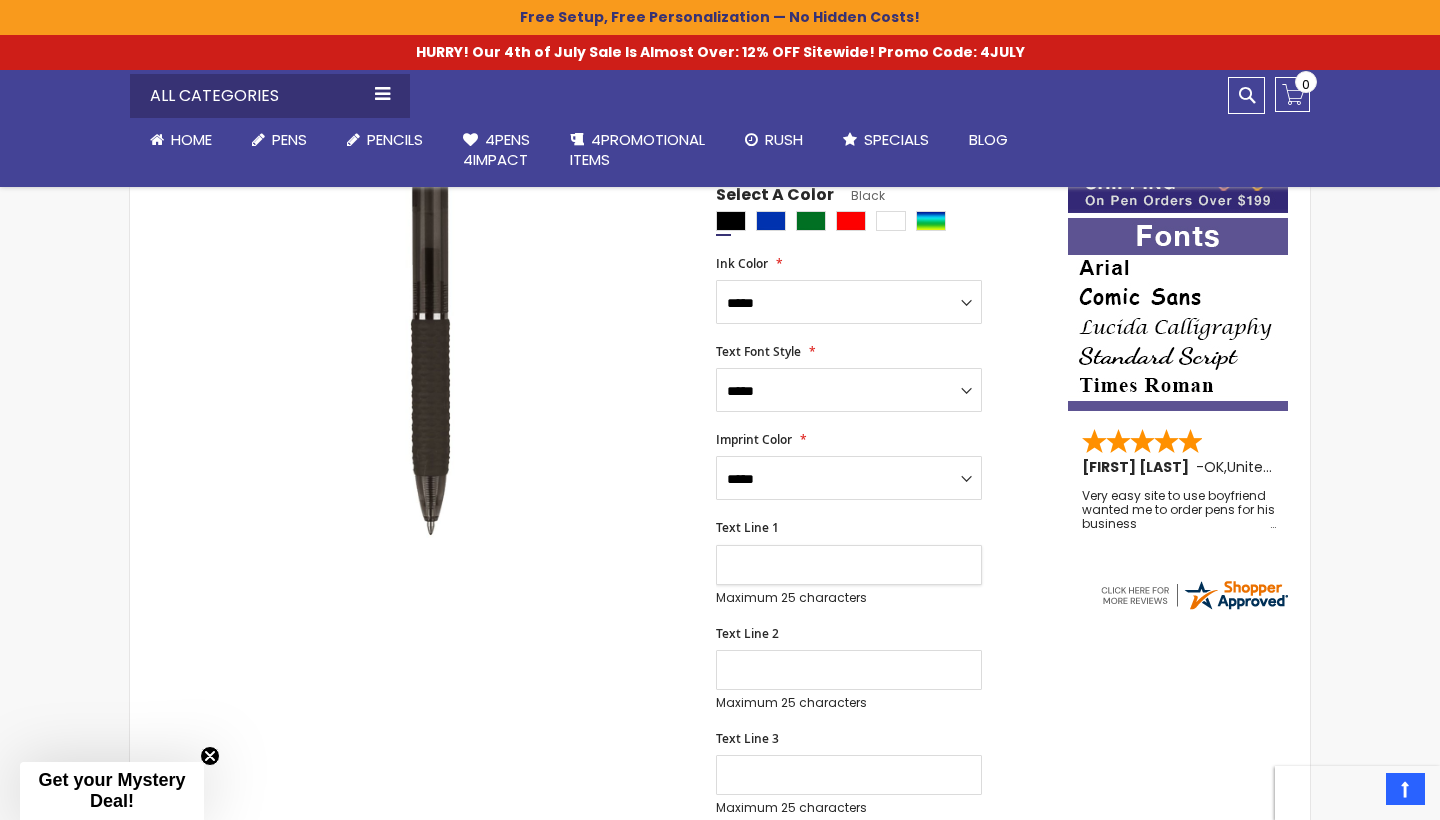 click on "Text Line 1" at bounding box center [849, 565] 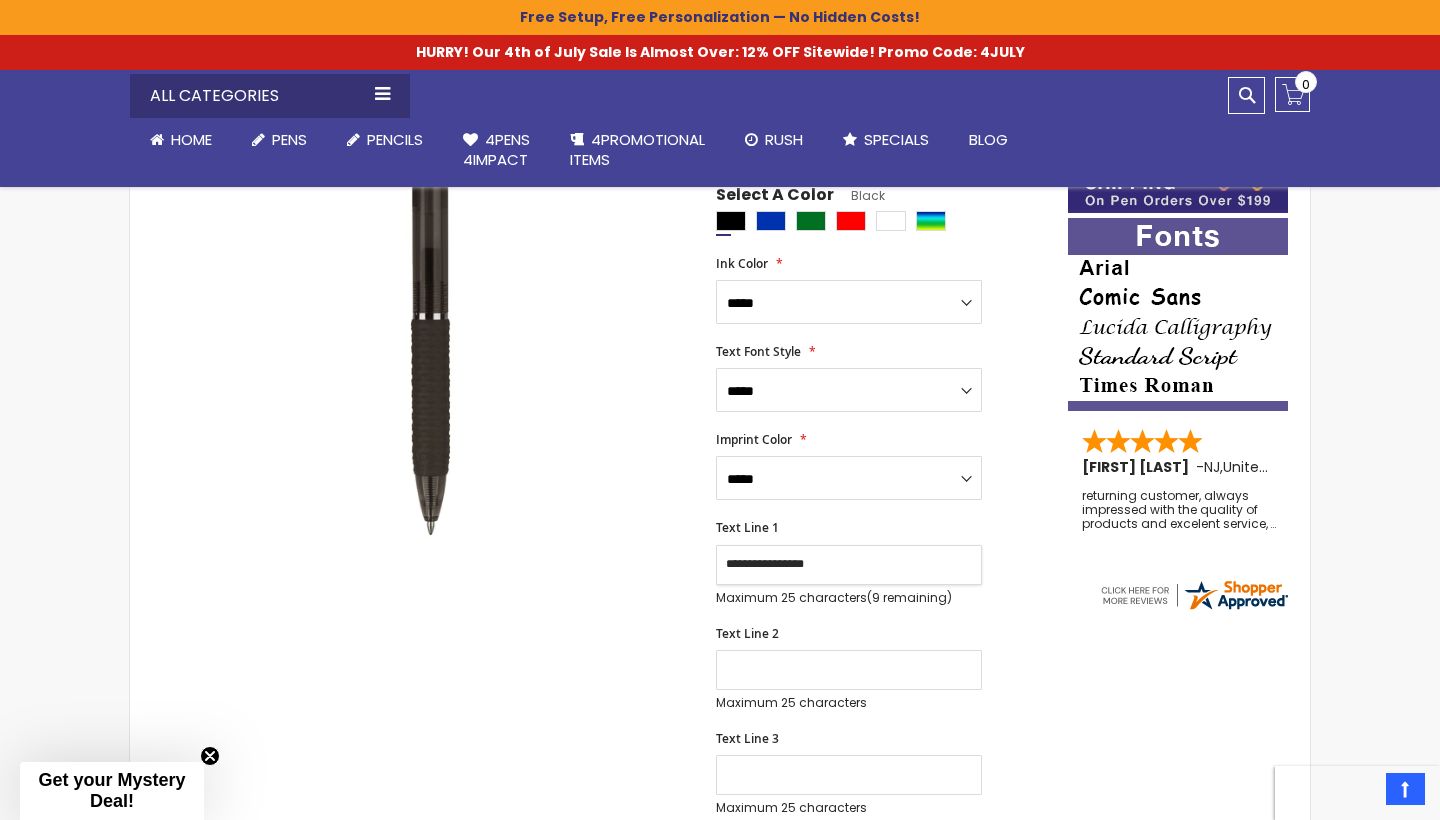 type on "**********" 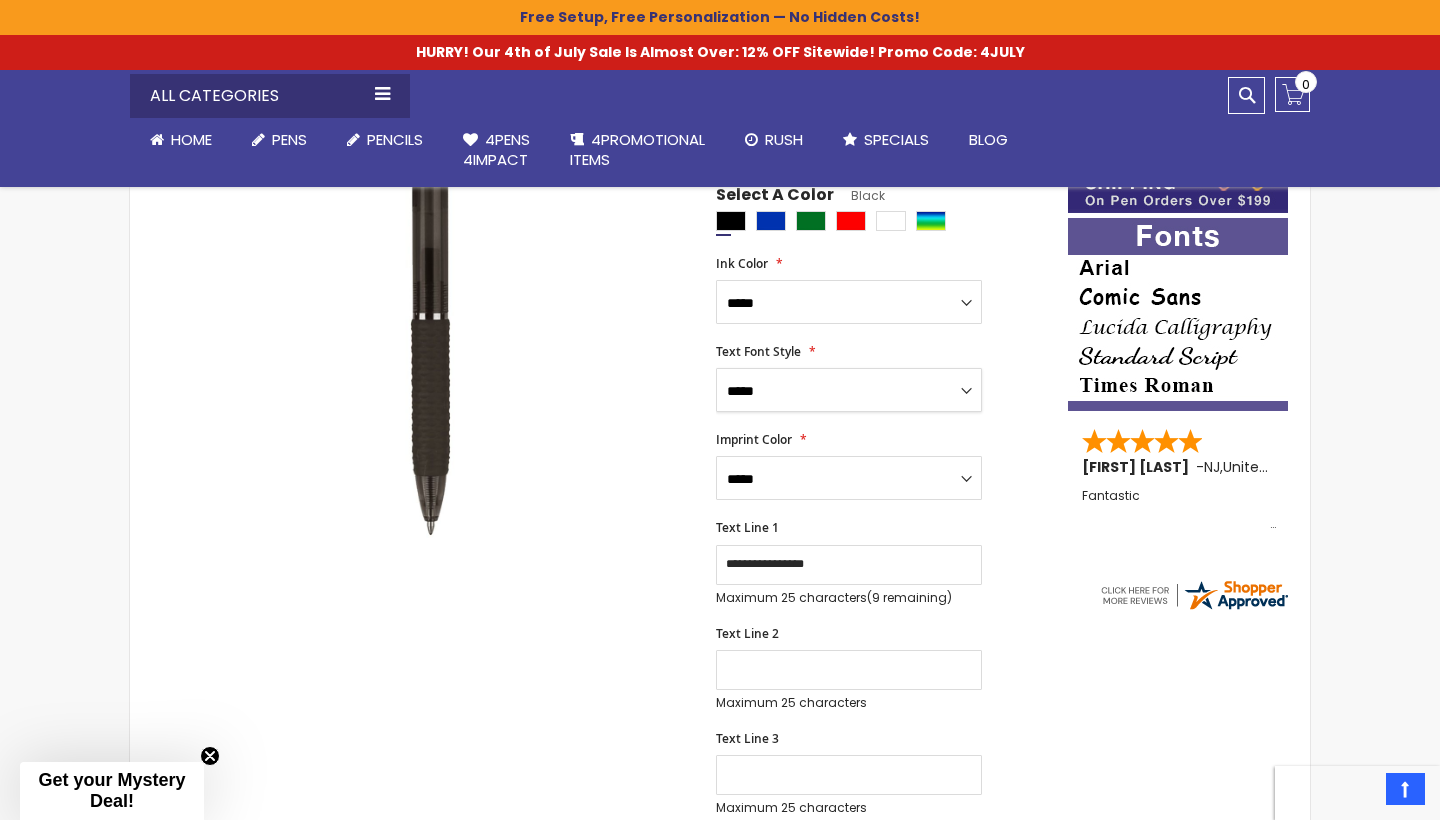 select on "*****" 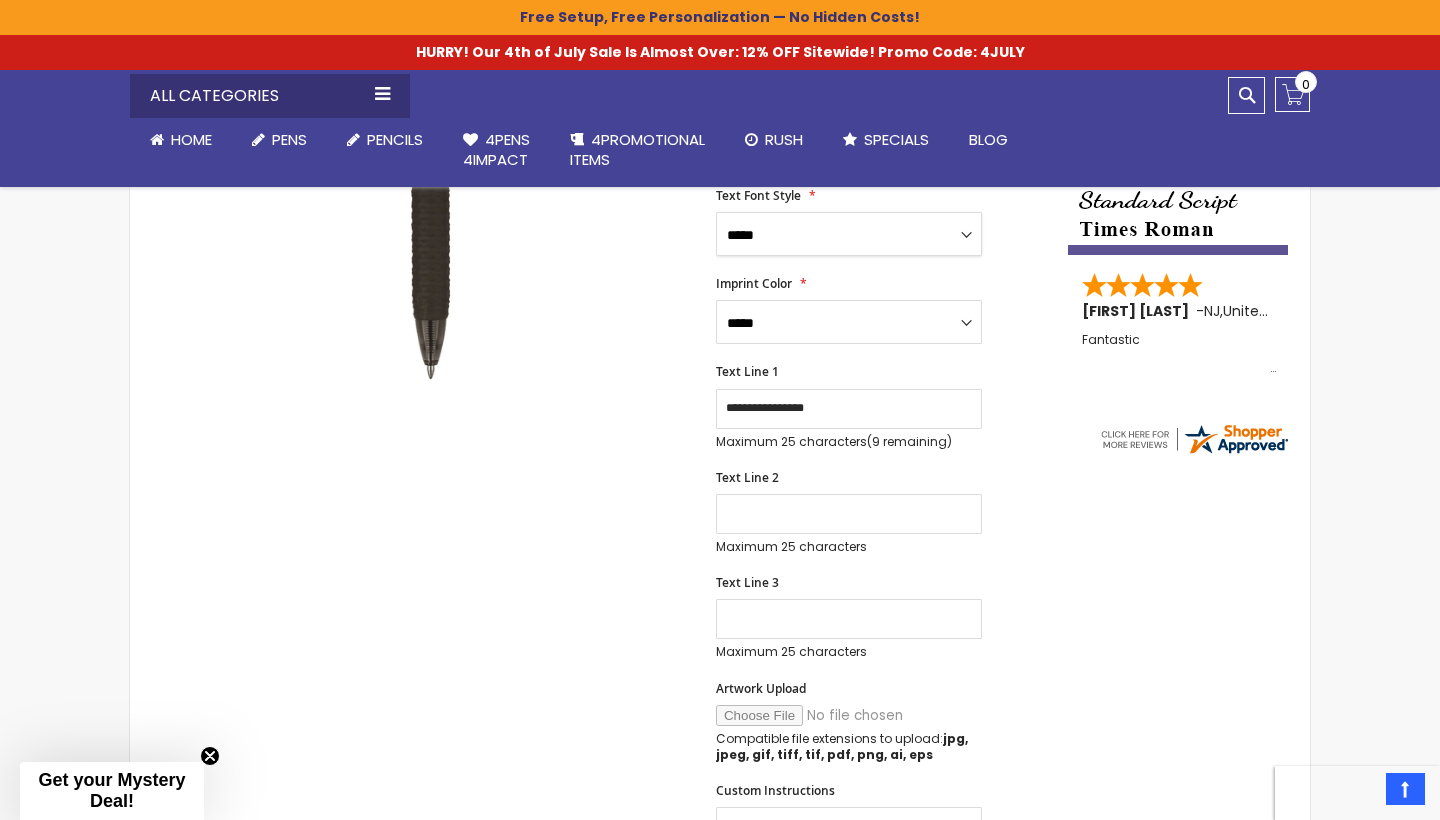 scroll, scrollTop: 550, scrollLeft: 0, axis: vertical 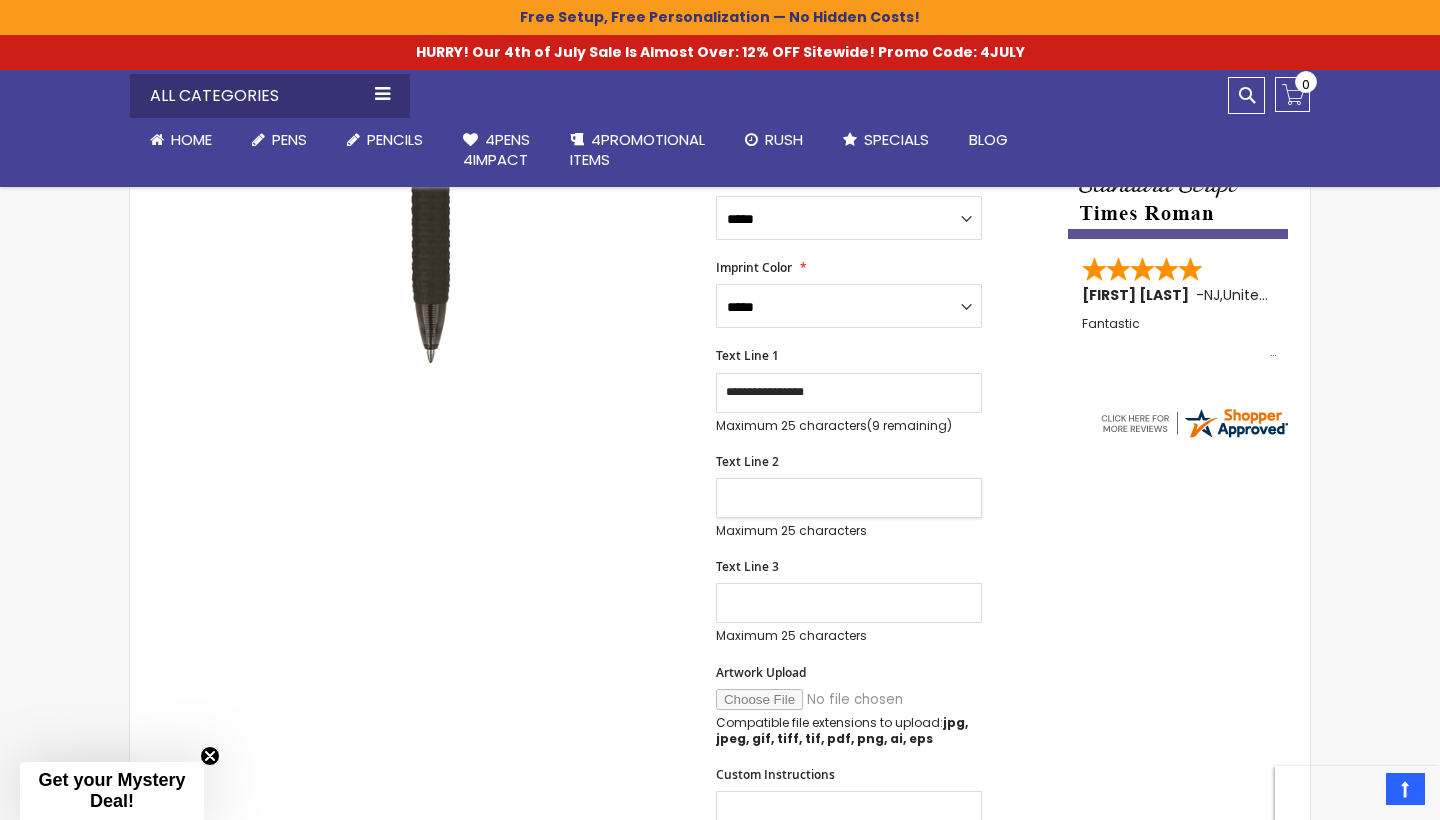 click on "Text Line 2" at bounding box center (849, 498) 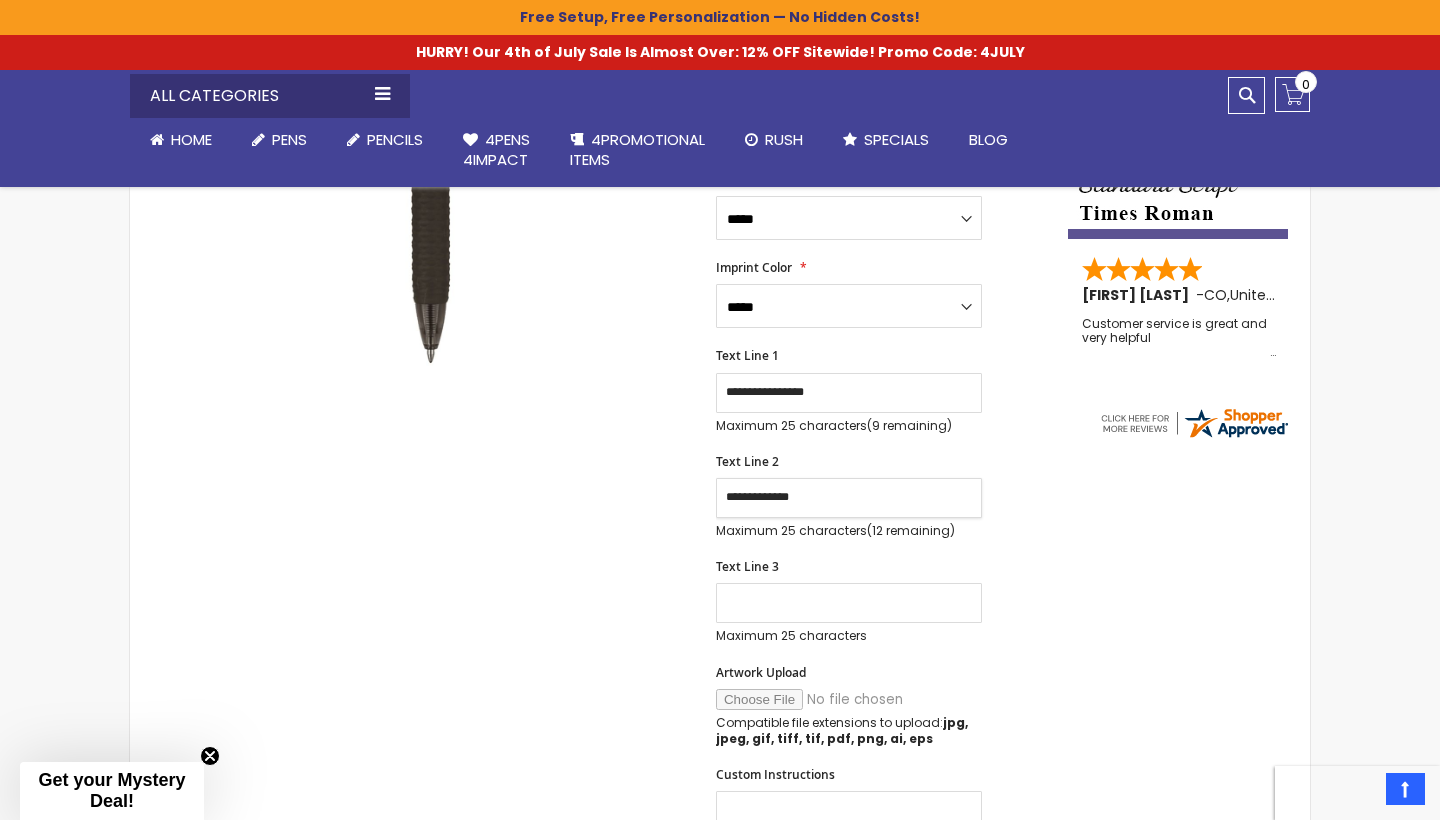 type on "**********" 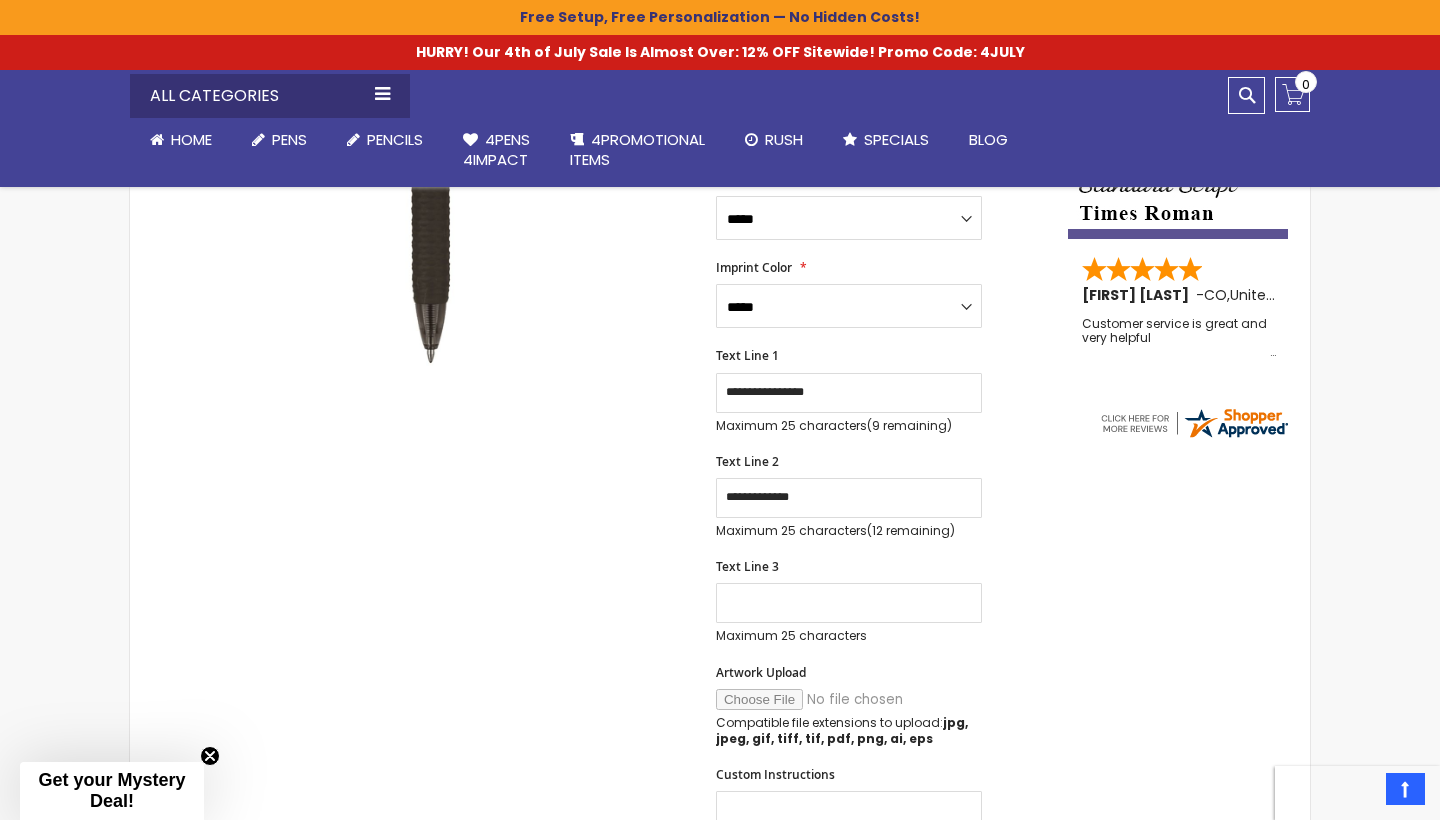 click on "**********" at bounding box center [882, 455] 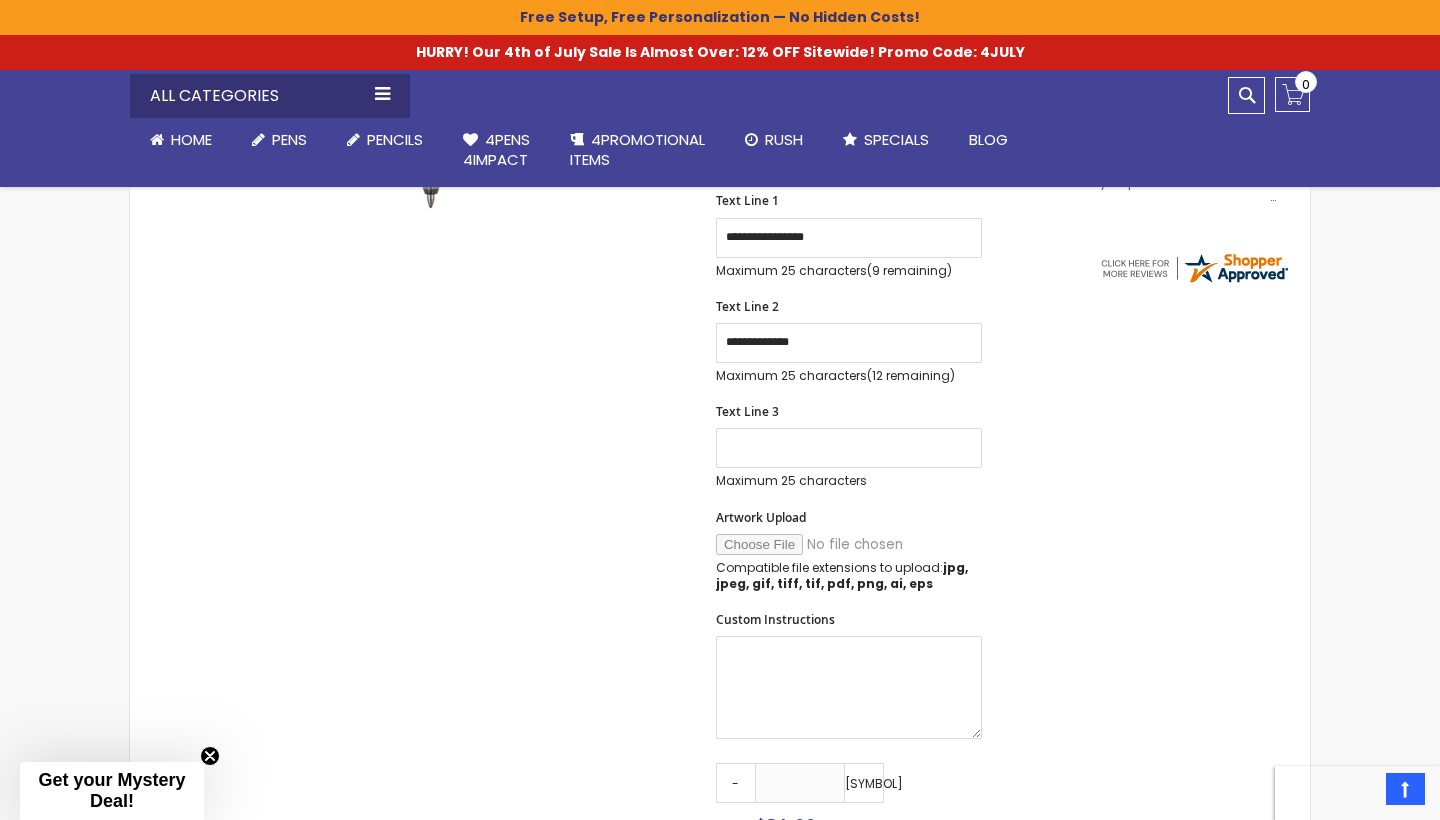 scroll, scrollTop: 710, scrollLeft: 0, axis: vertical 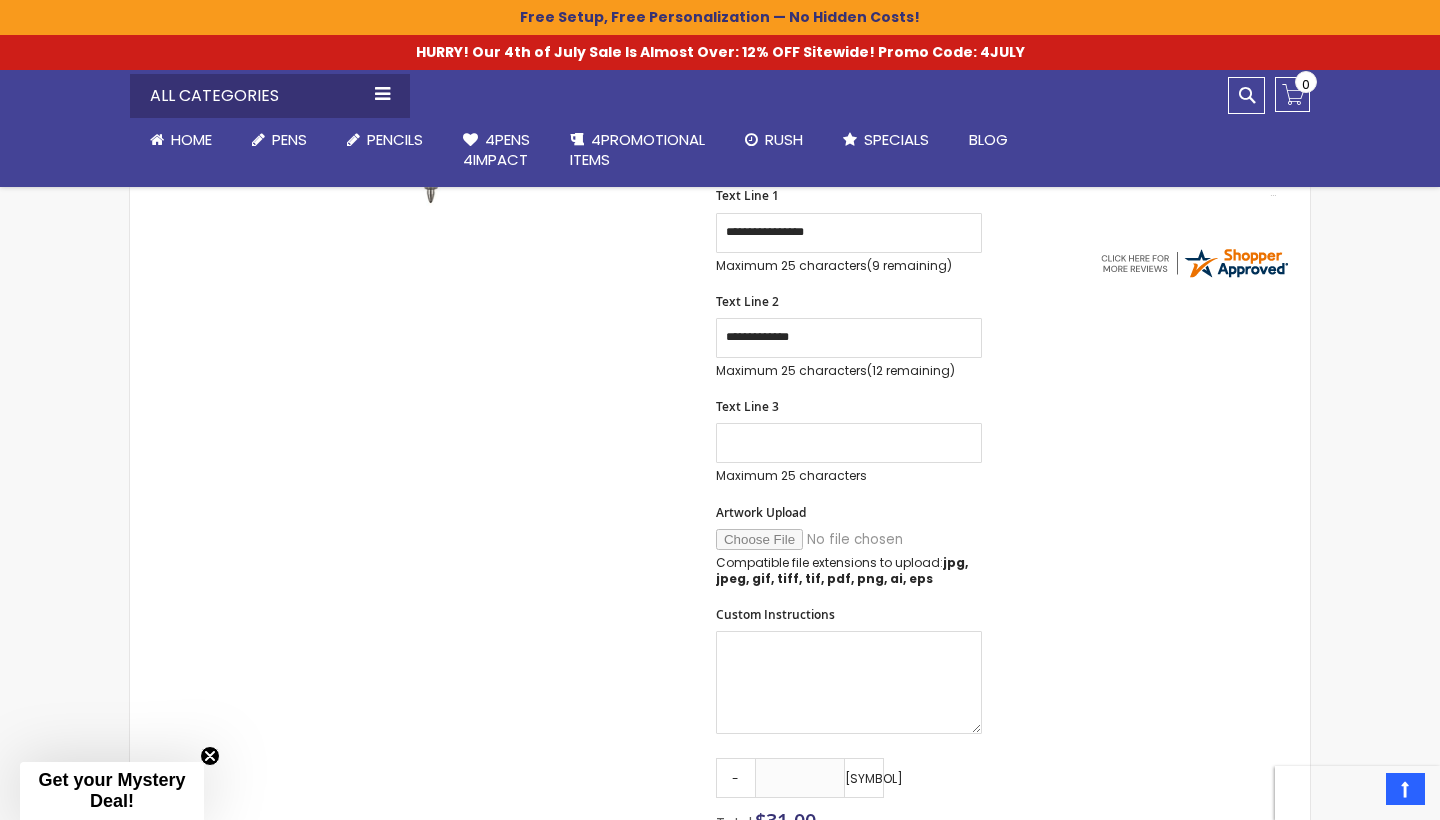 click on "Artwork Upload" at bounding box center (852, 539) 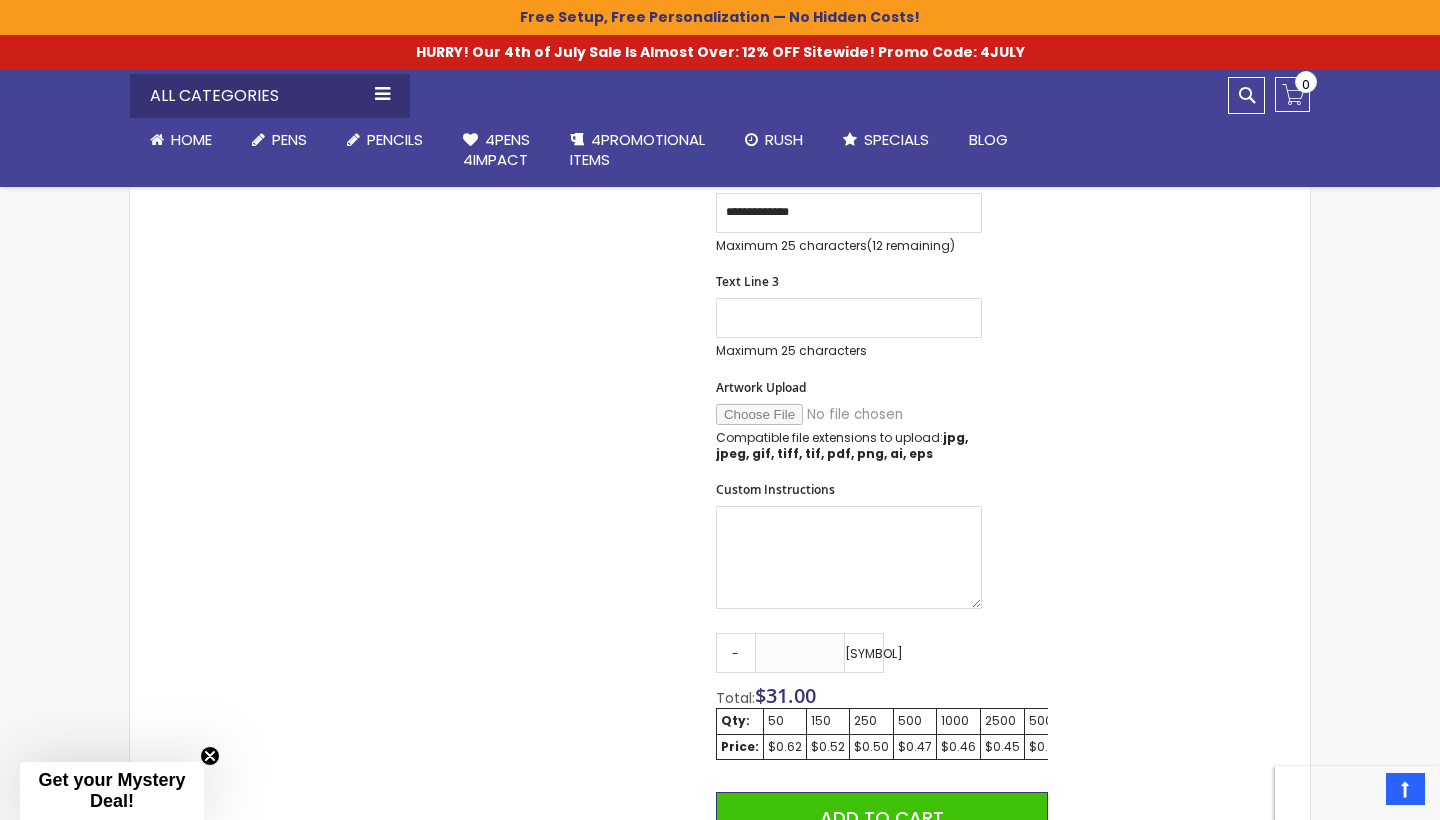 scroll, scrollTop: 839, scrollLeft: 0, axis: vertical 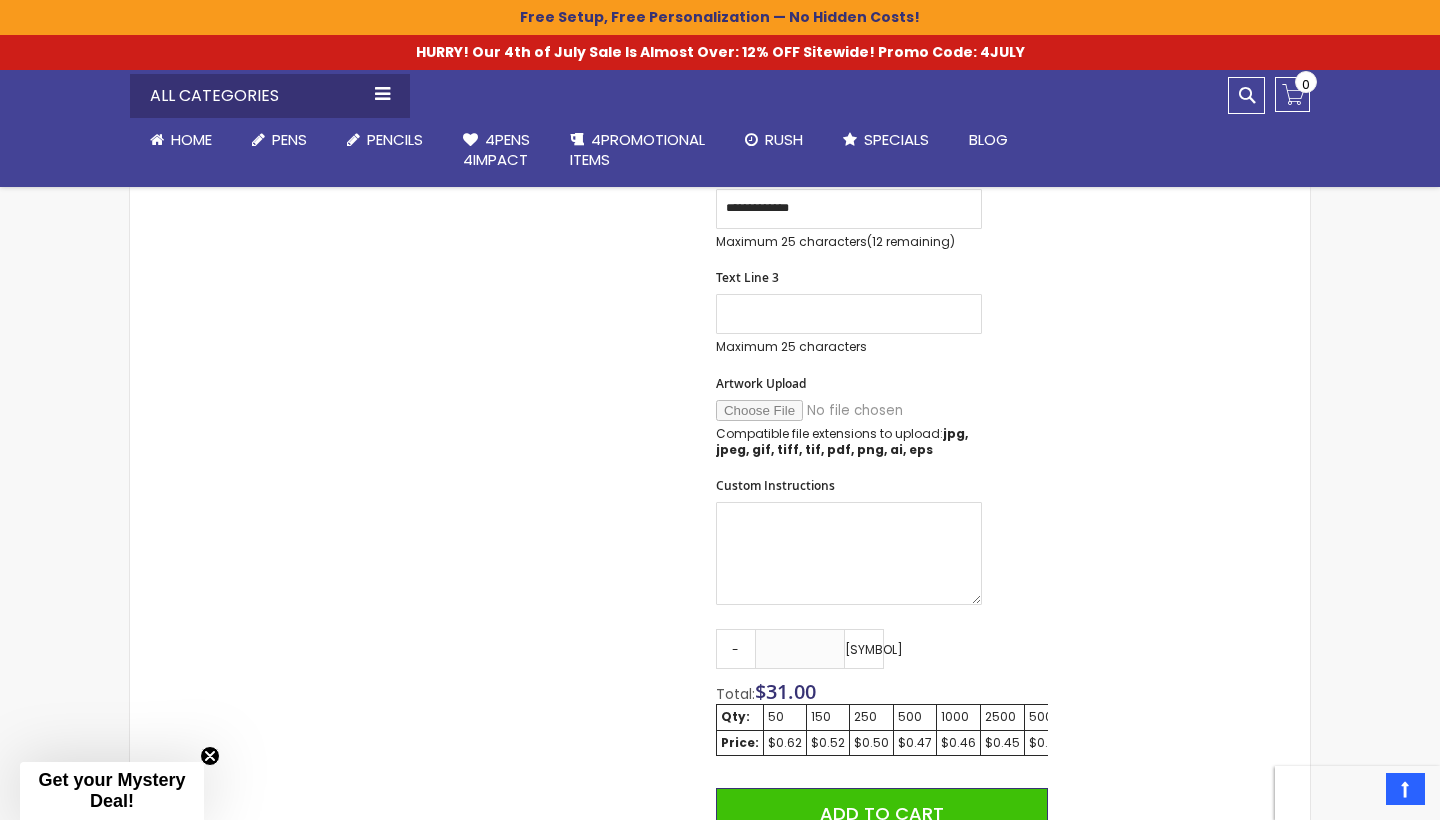 click on "Artwork Upload" at bounding box center (852, 410) 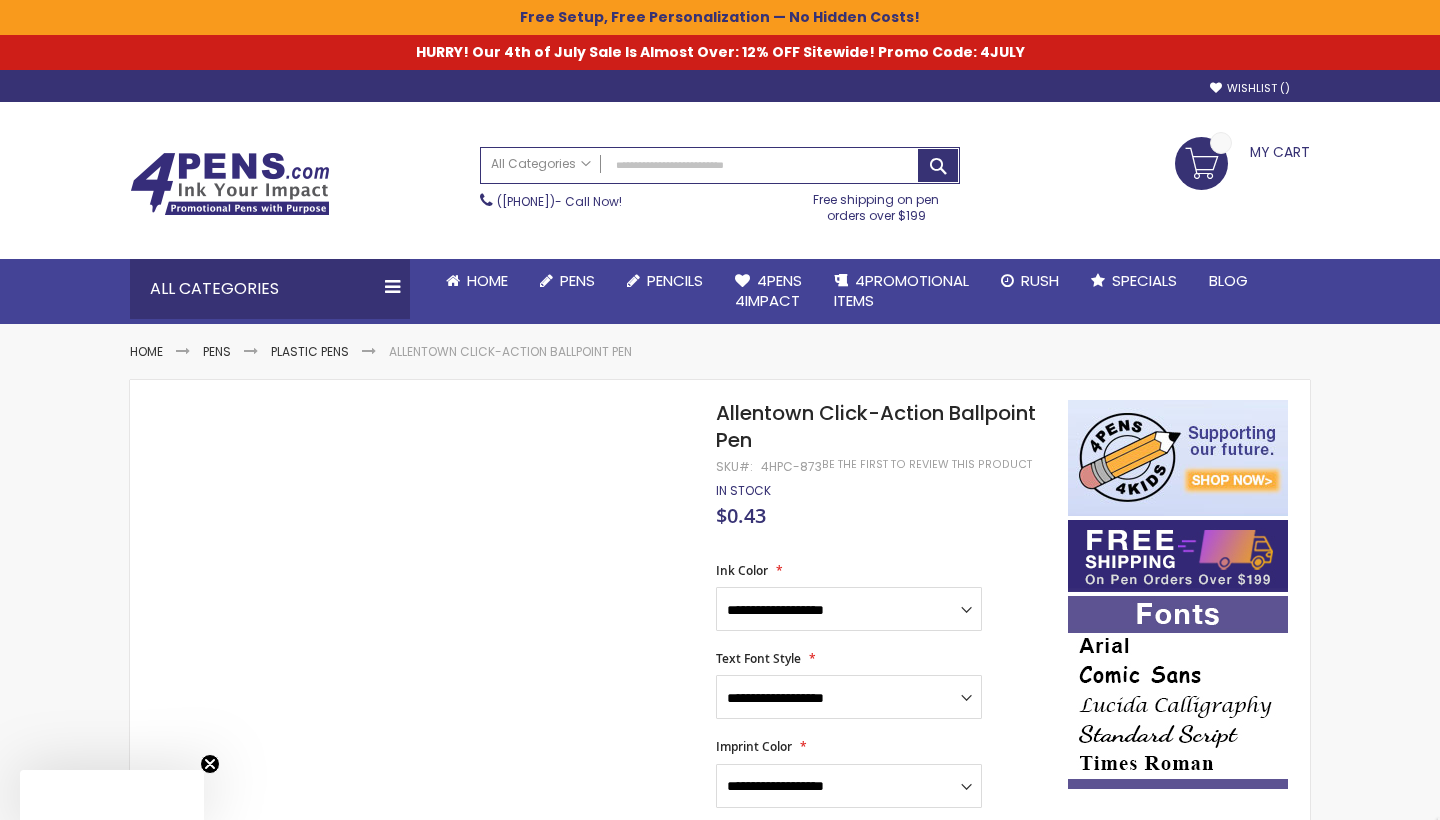 scroll, scrollTop: 0, scrollLeft: 0, axis: both 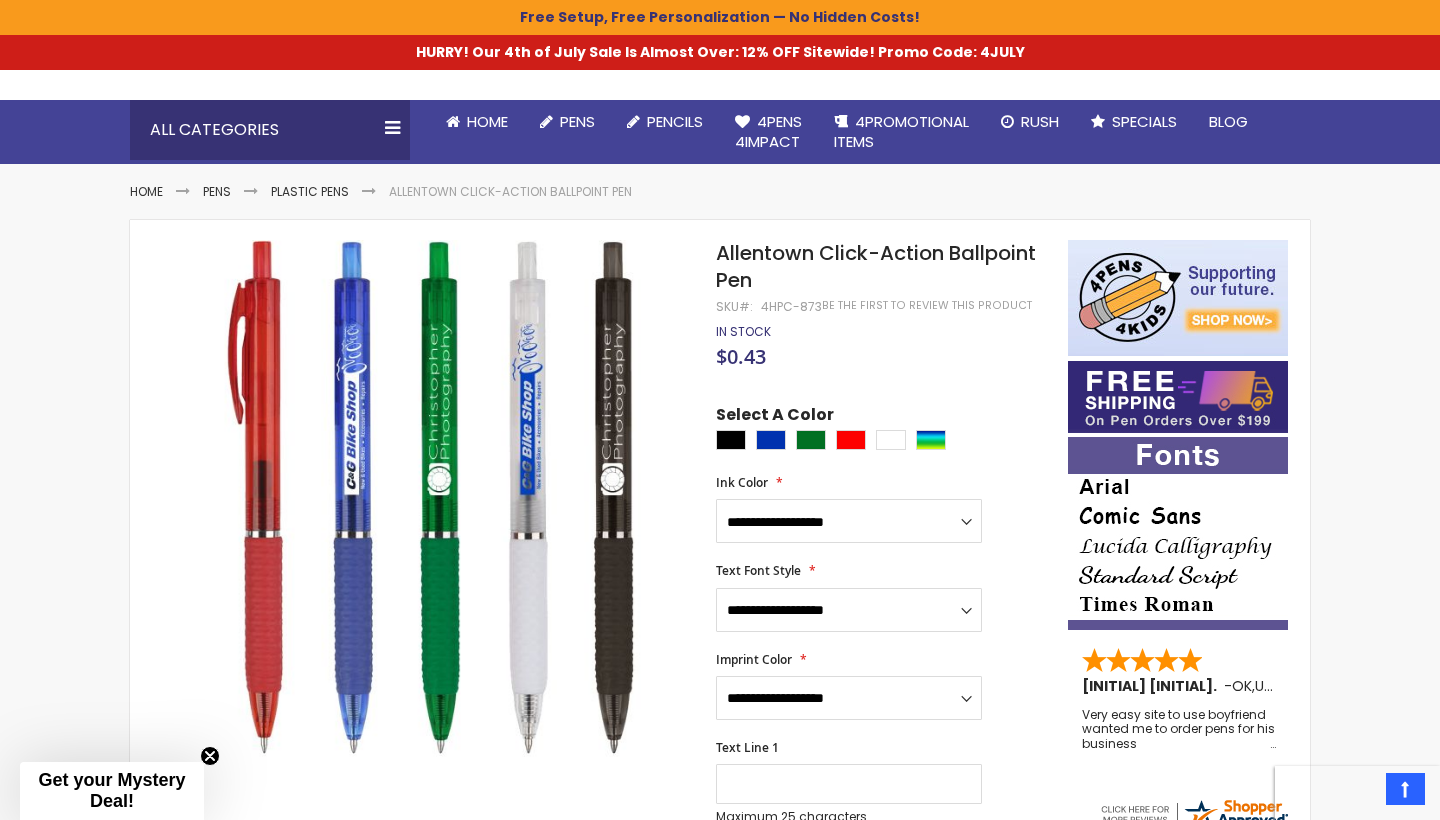 click at bounding box center [887, 442] 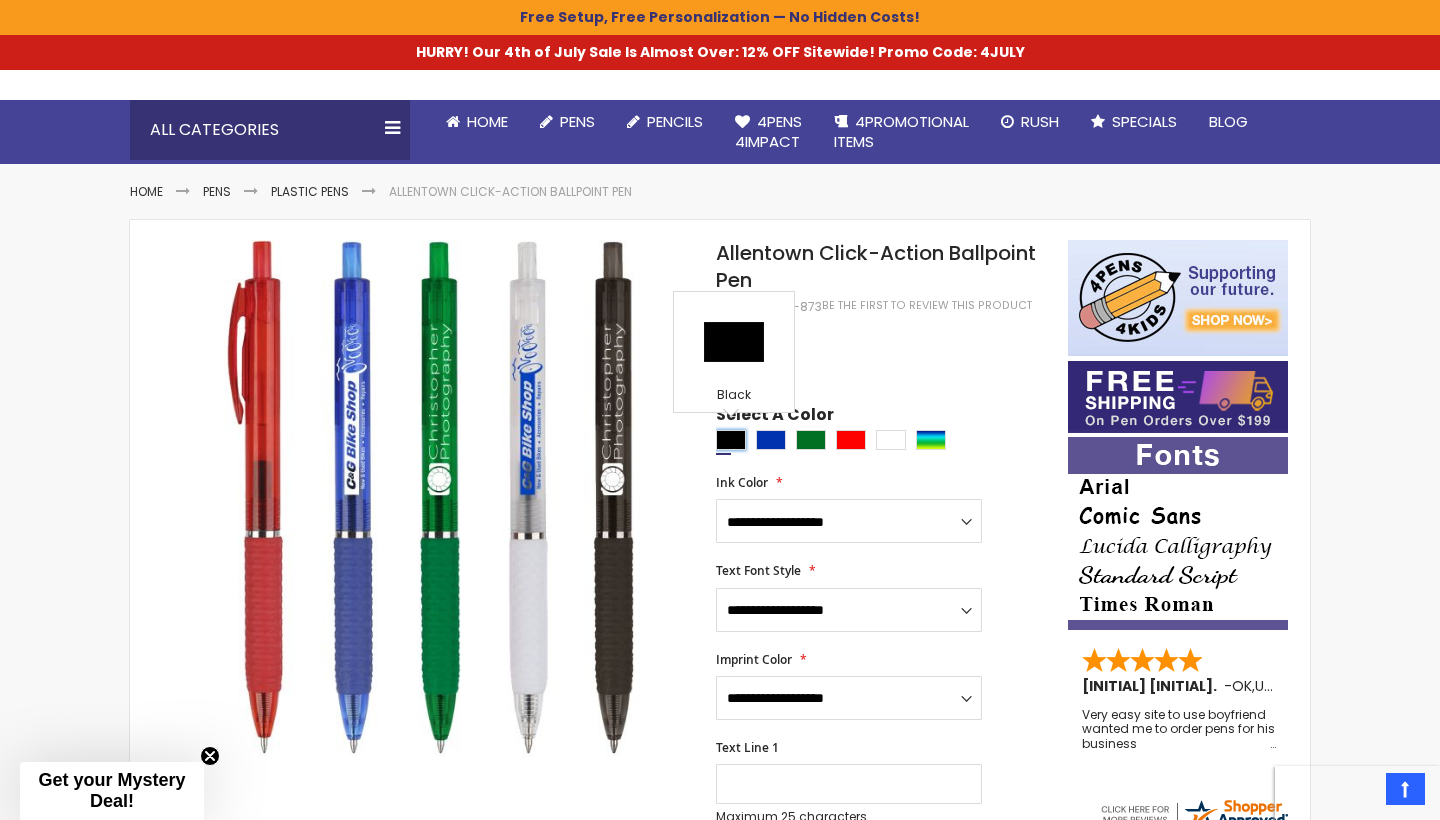 click at bounding box center [731, 440] 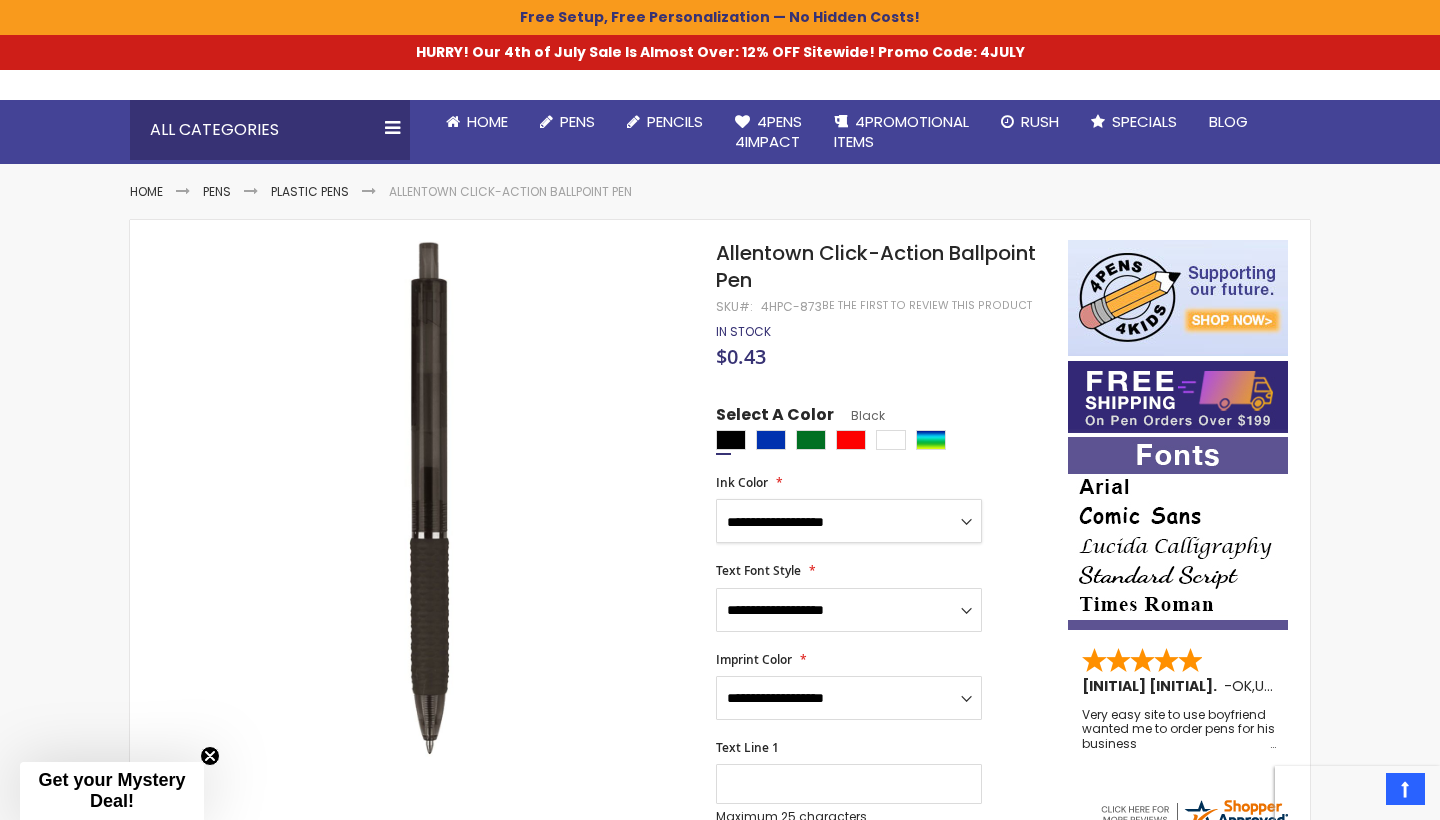 select on "*****" 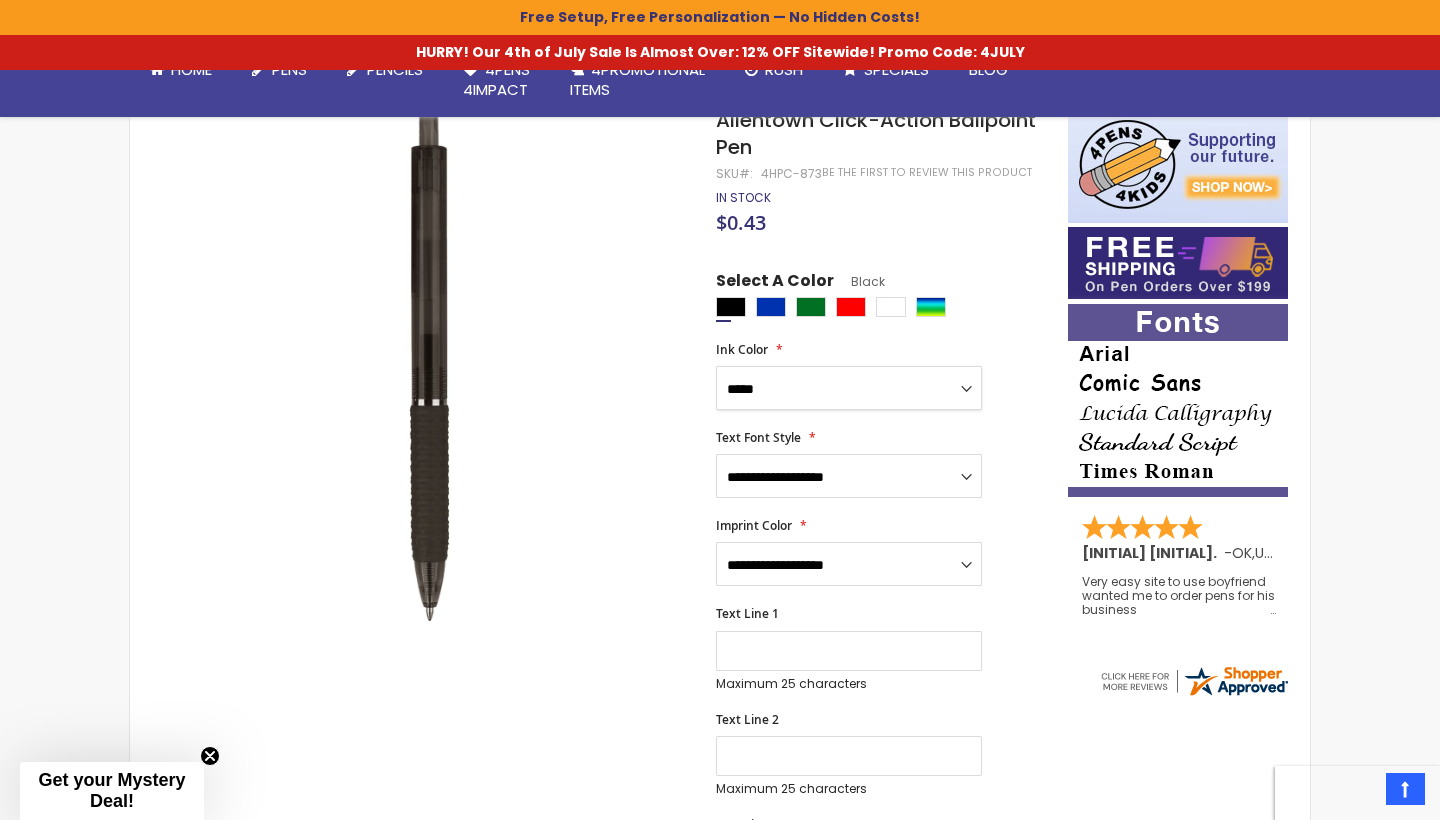 scroll, scrollTop: 307, scrollLeft: 0, axis: vertical 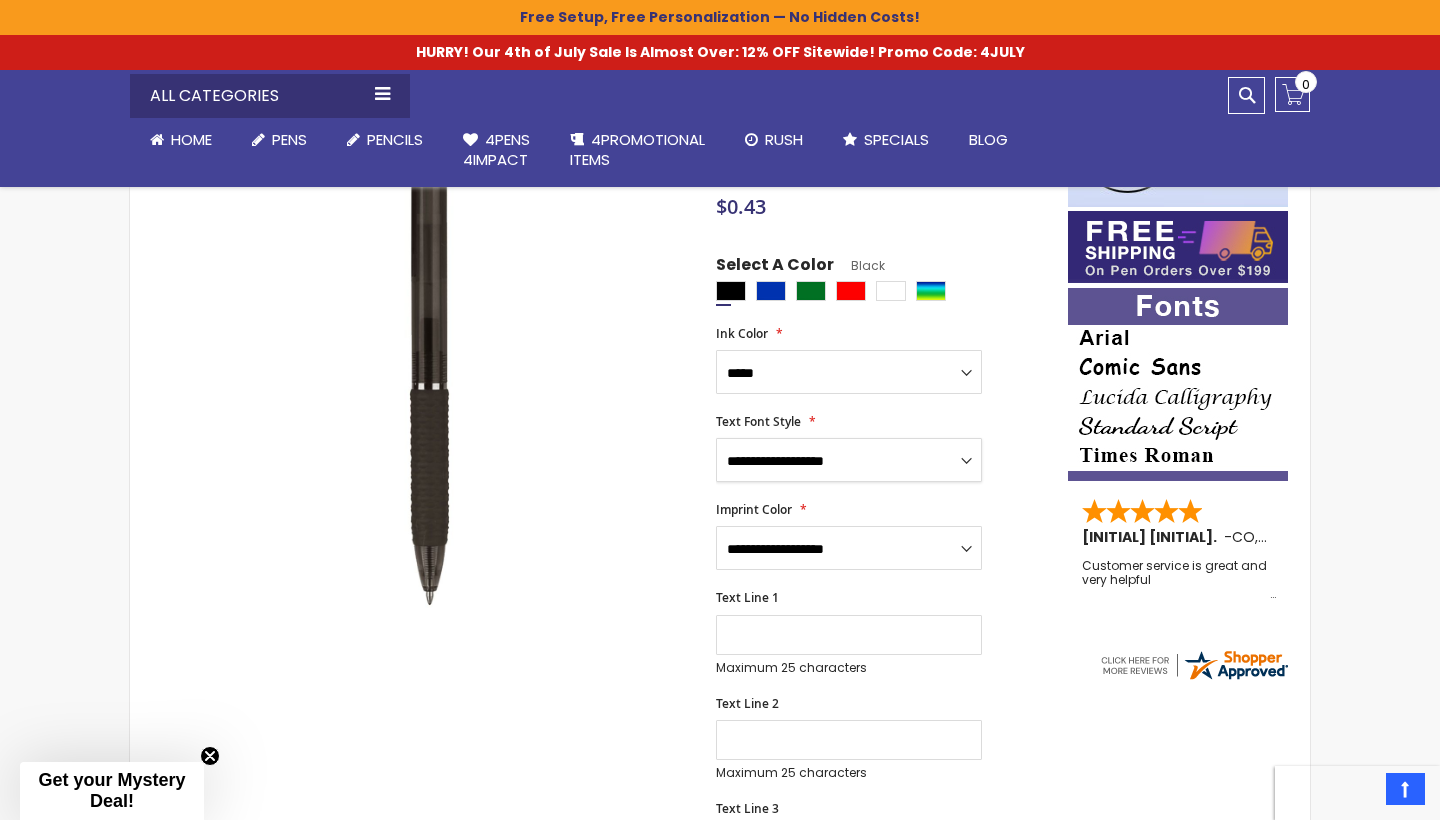 select on "*****" 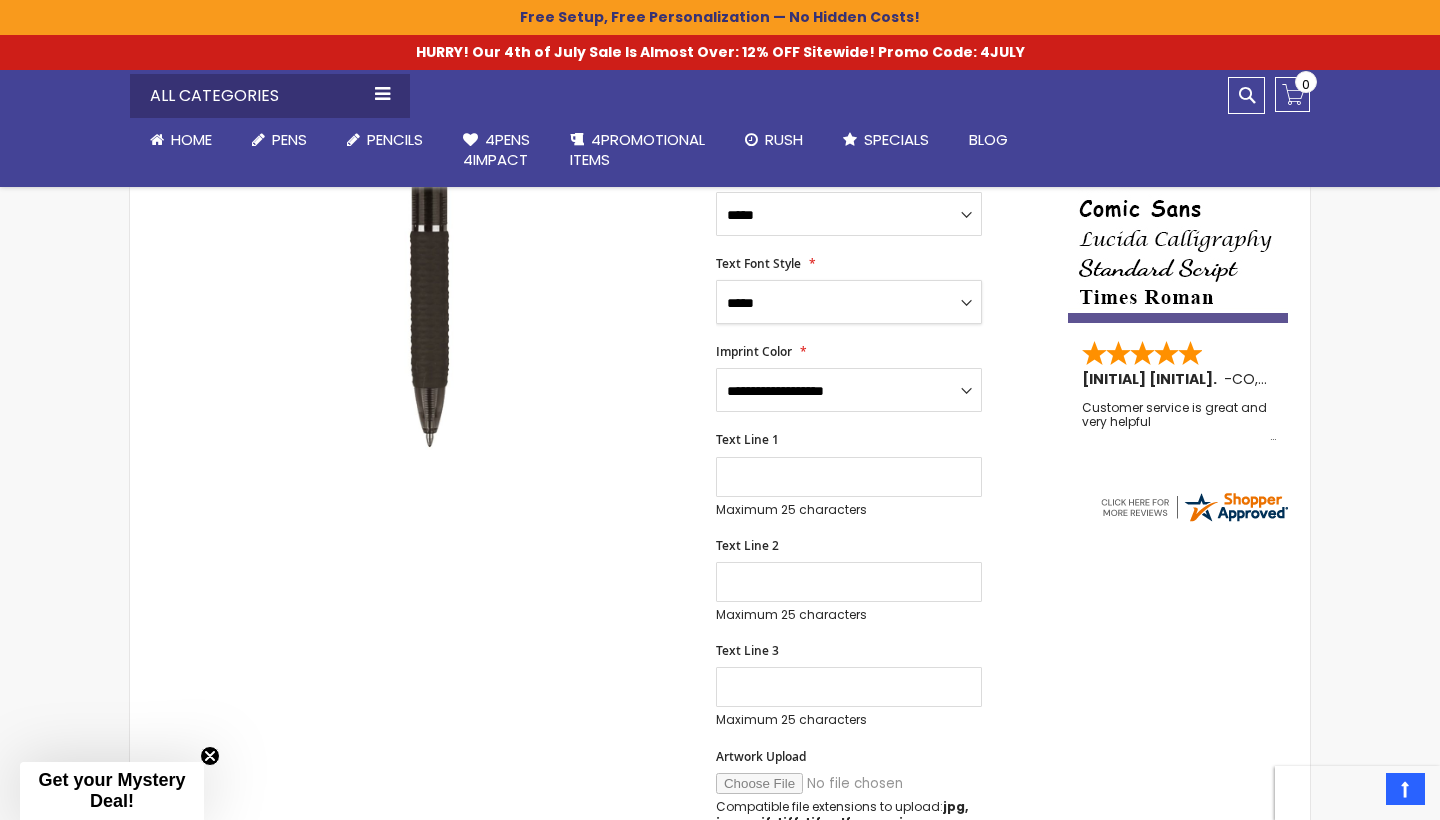 scroll, scrollTop: 476, scrollLeft: 0, axis: vertical 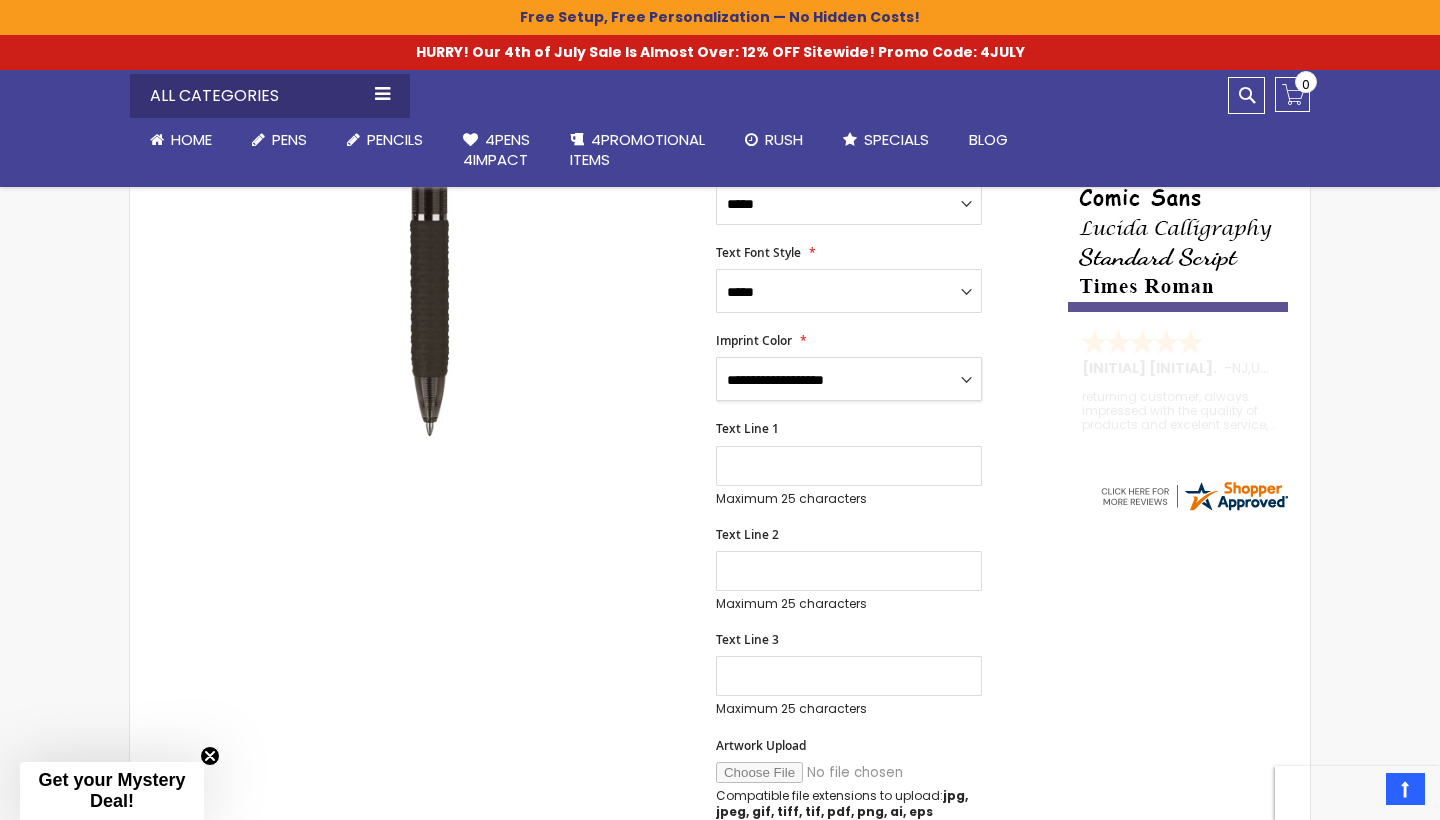 select on "*****" 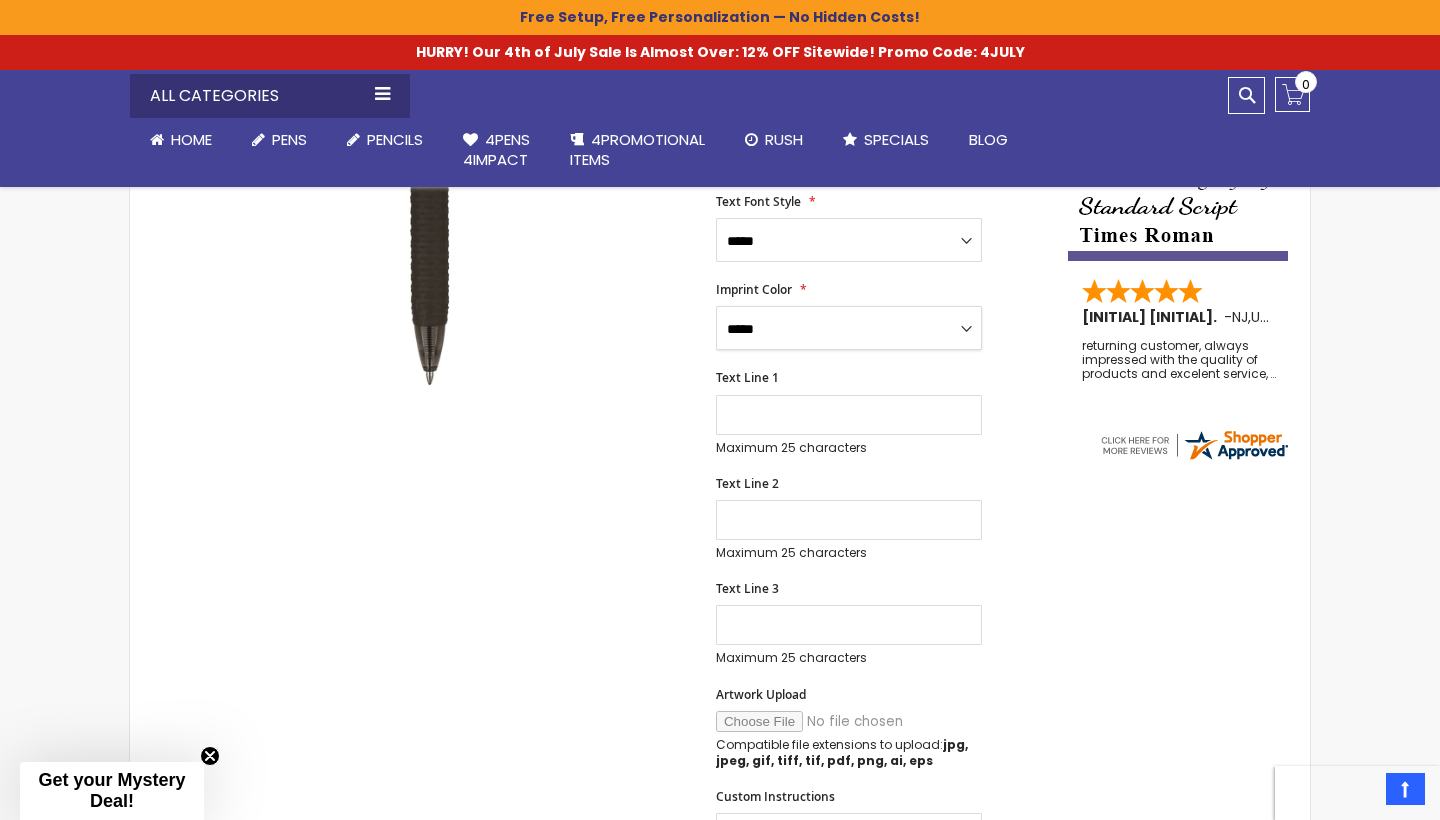 scroll, scrollTop: 536, scrollLeft: 0, axis: vertical 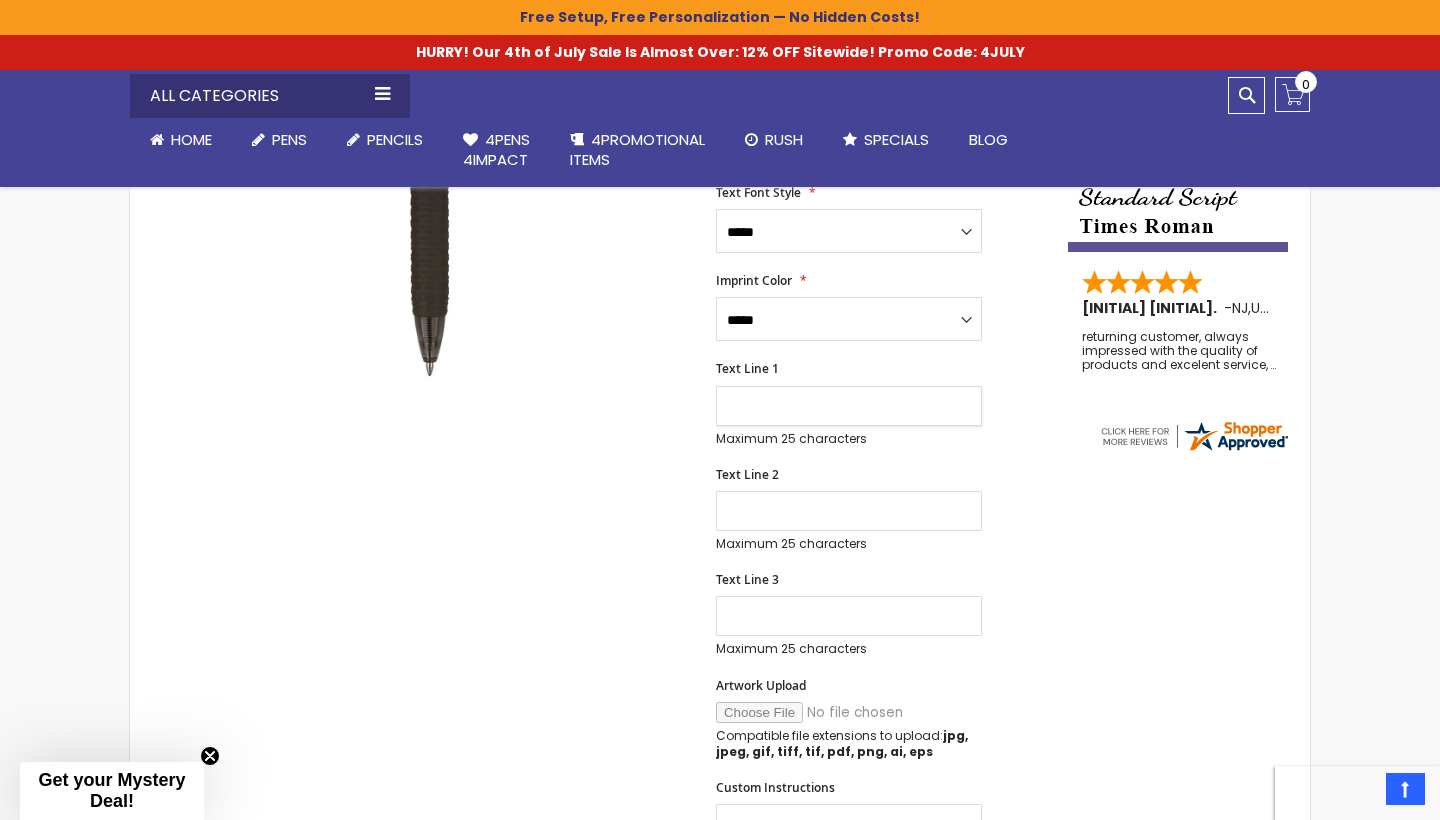 click on "Text Line 1" at bounding box center (849, 406) 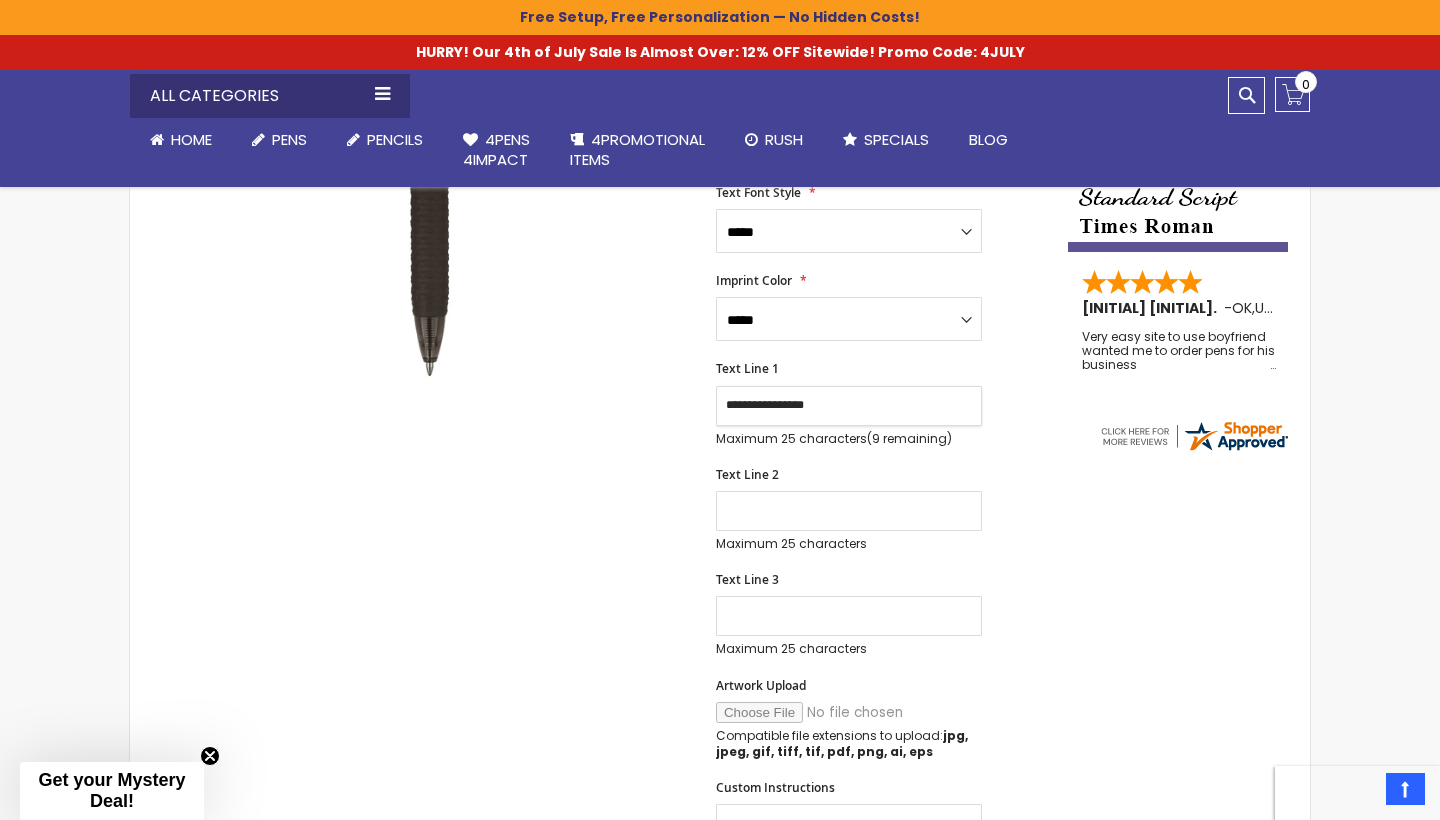 type on "**********" 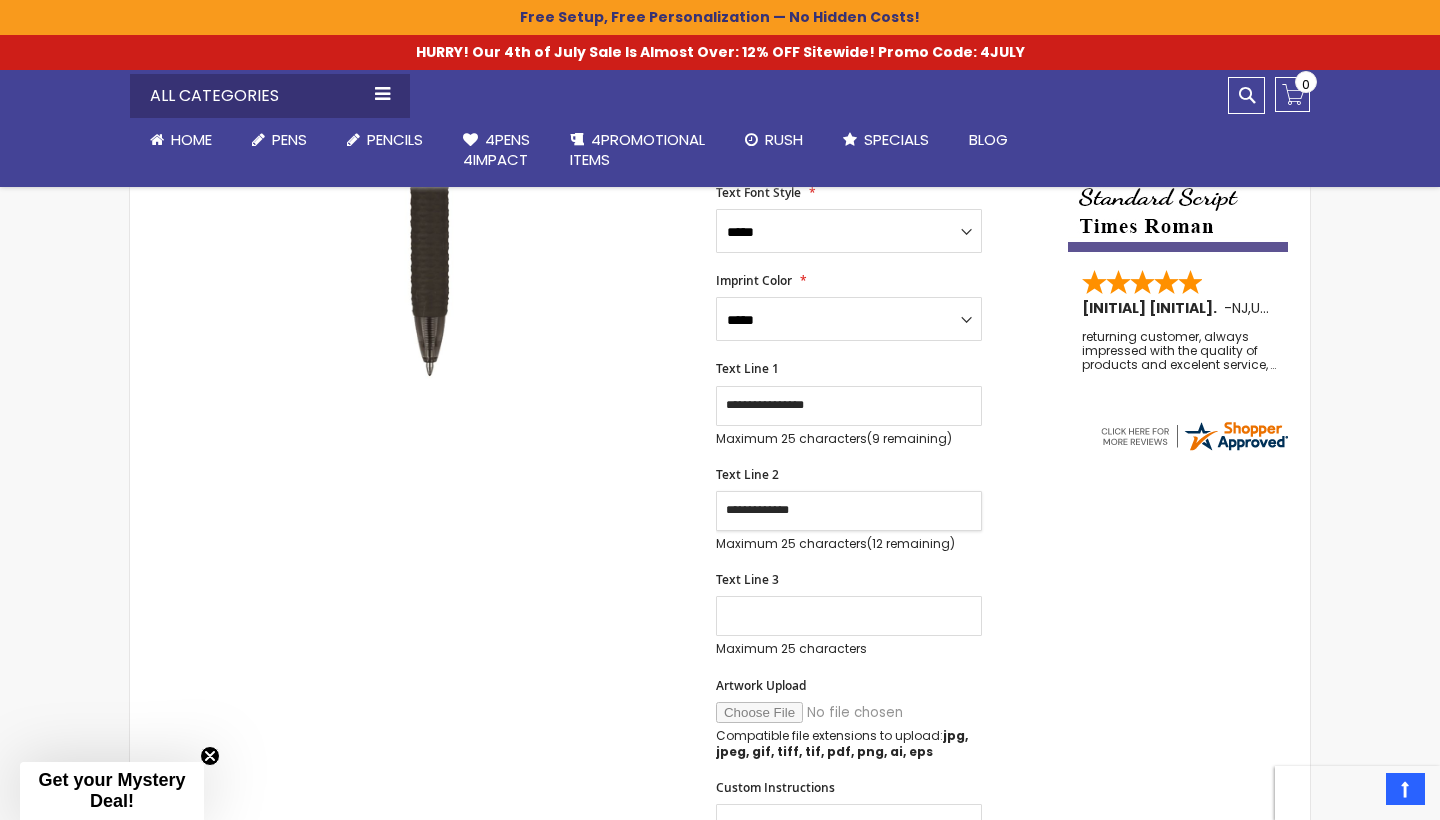 type on "**********" 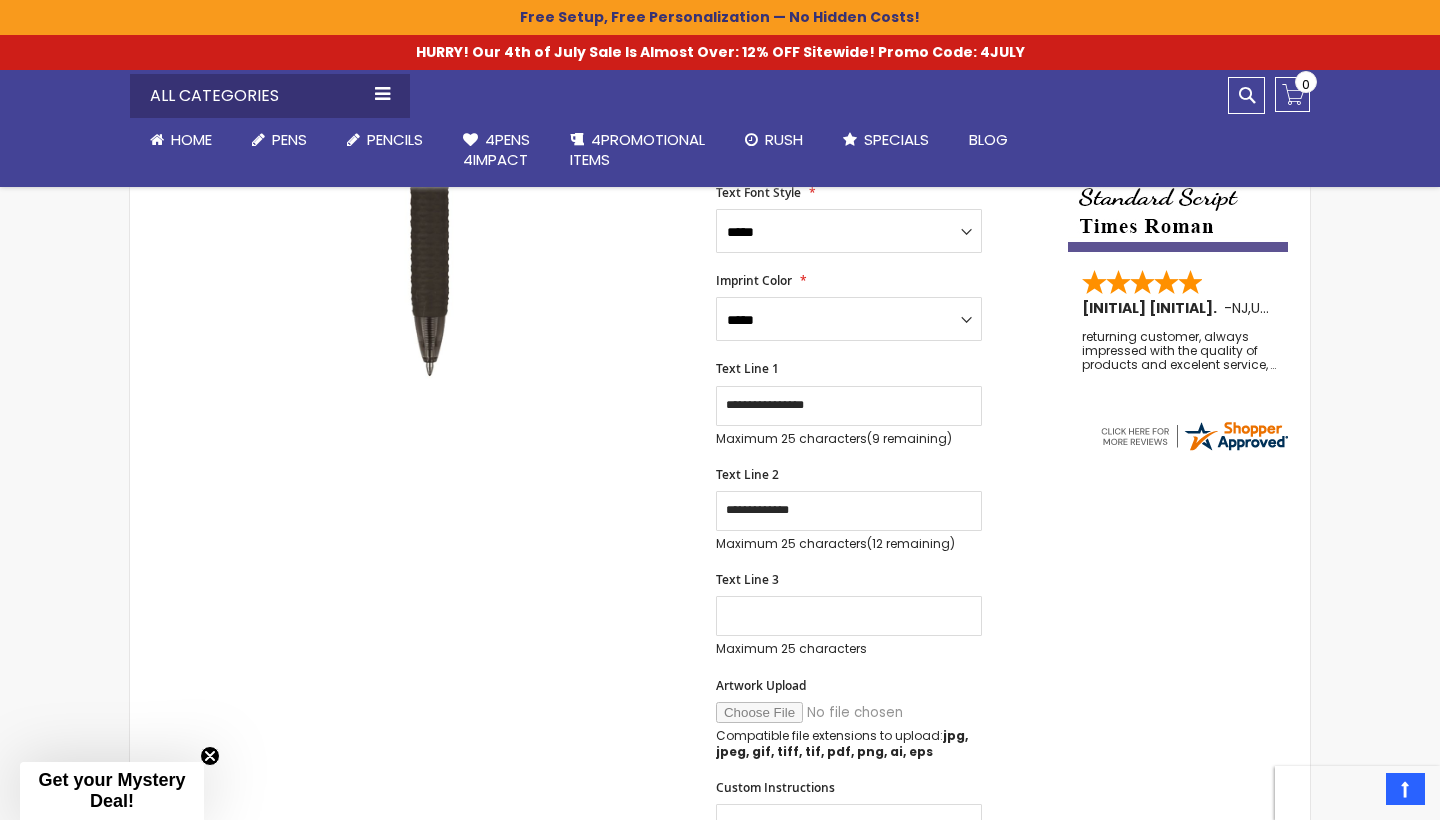 click on "**********" at bounding box center [882, 509] 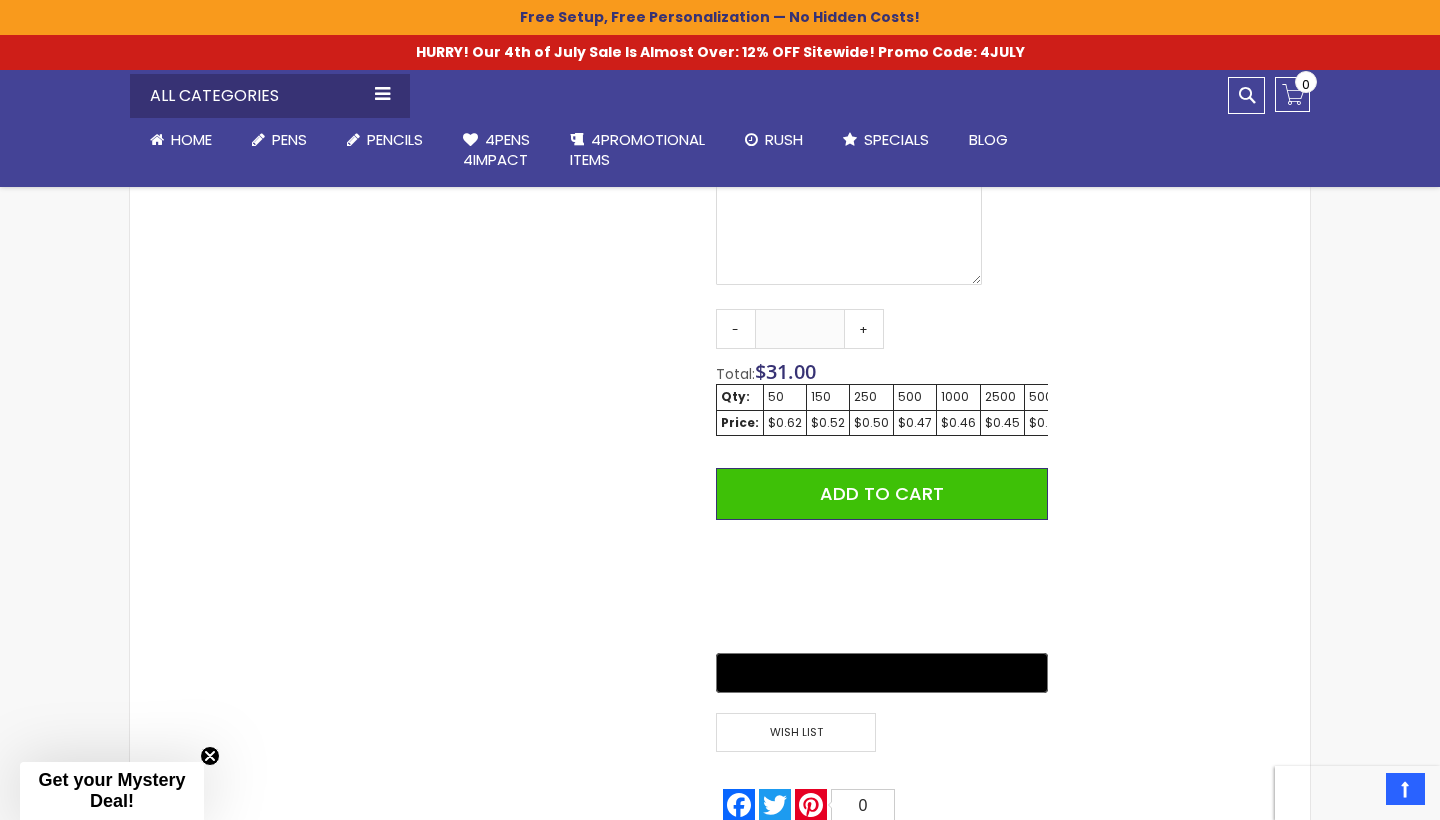 scroll, scrollTop: 1170, scrollLeft: 0, axis: vertical 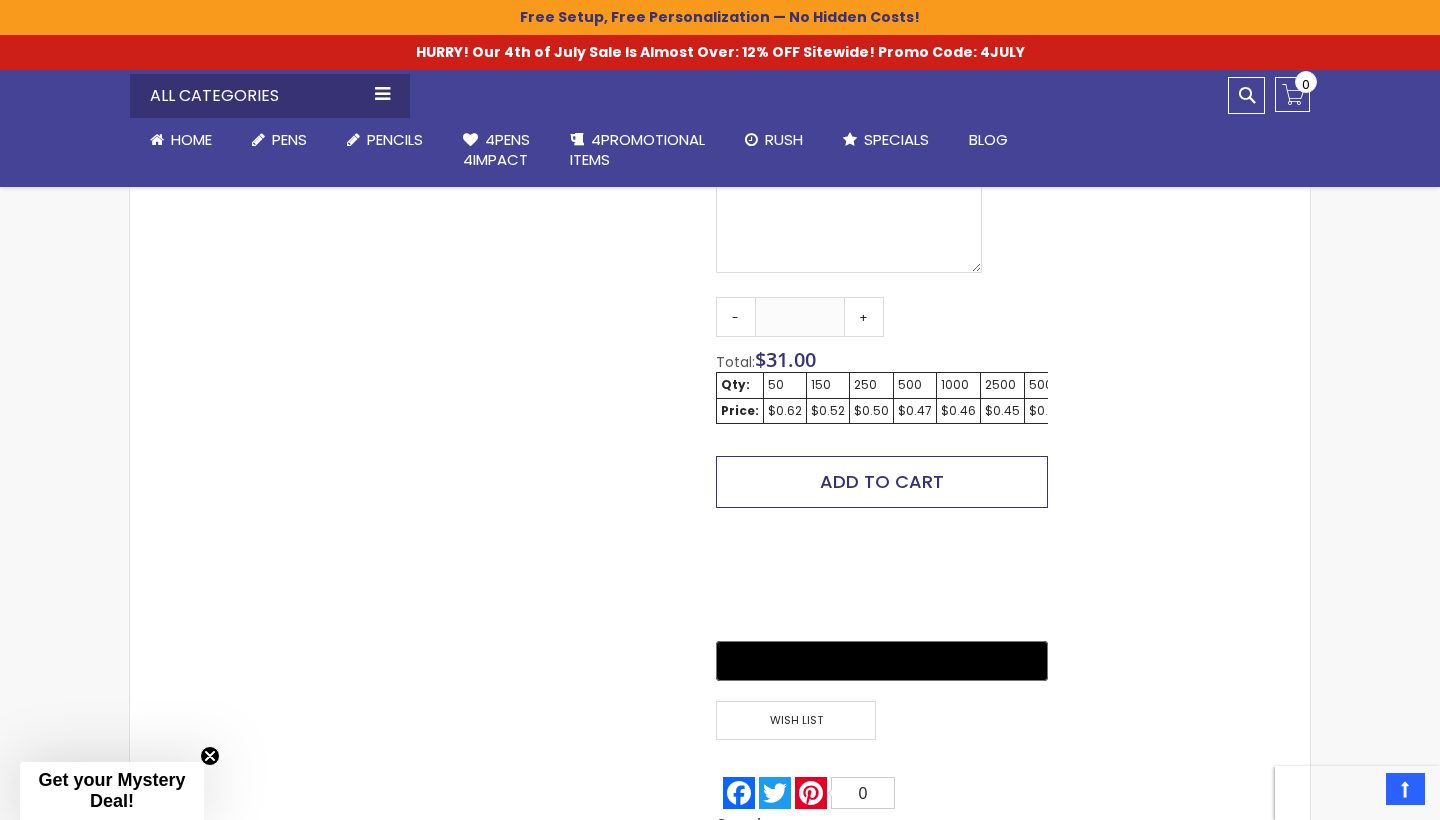 click on "Add to Cart" at bounding box center (882, 481) 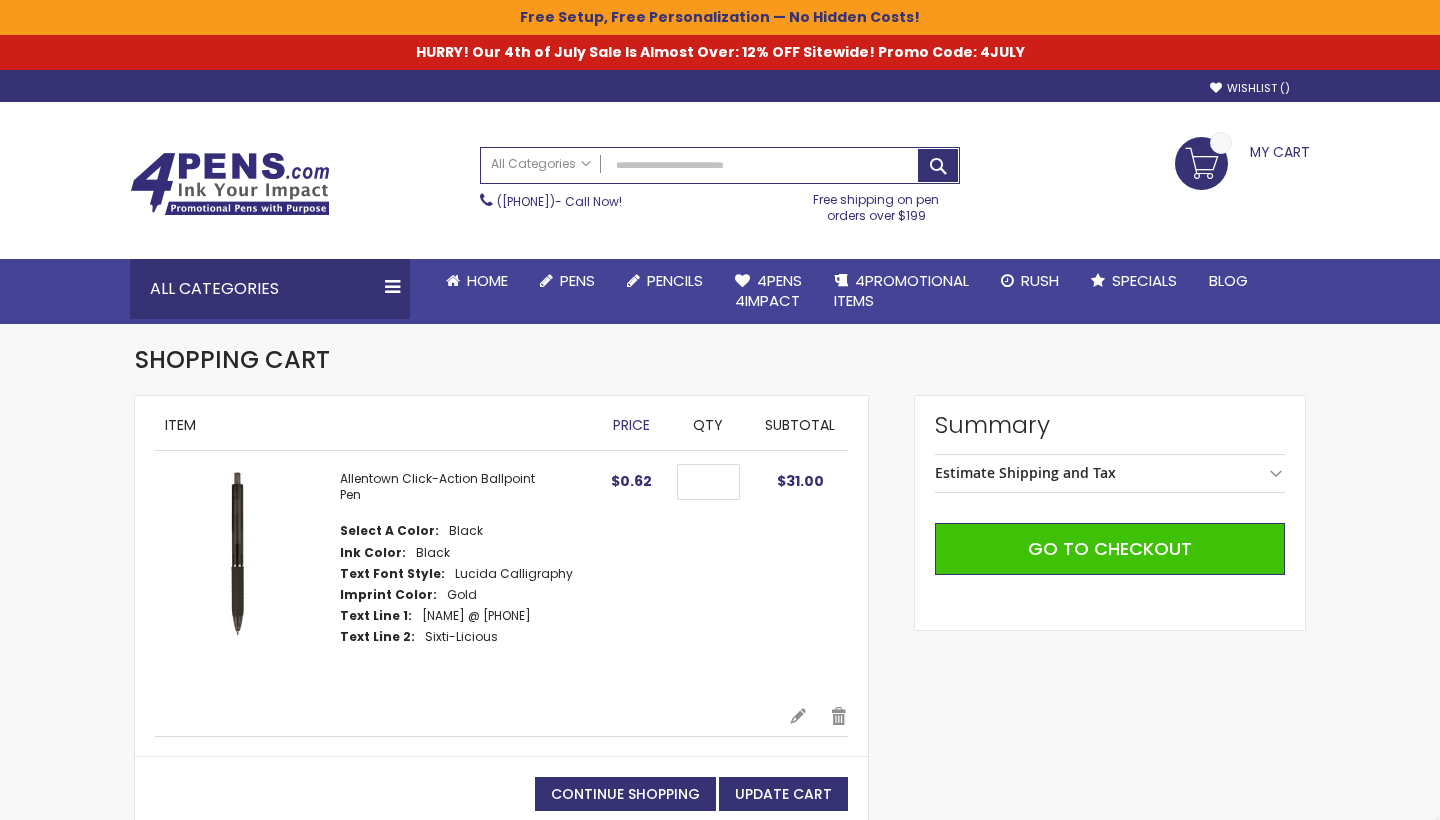 scroll, scrollTop: 0, scrollLeft: 0, axis: both 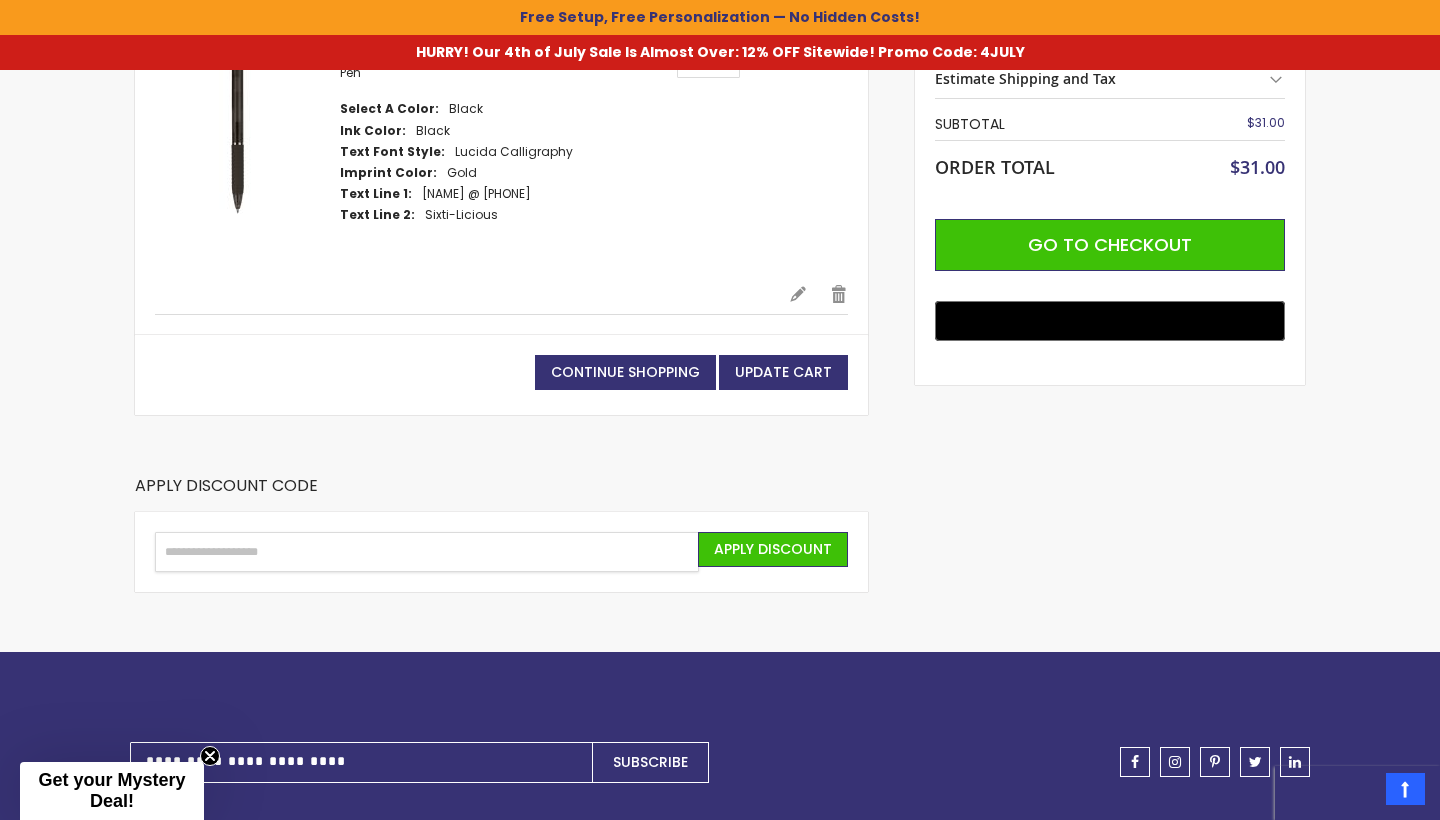 click on "Enter discount code" at bounding box center (427, 552) 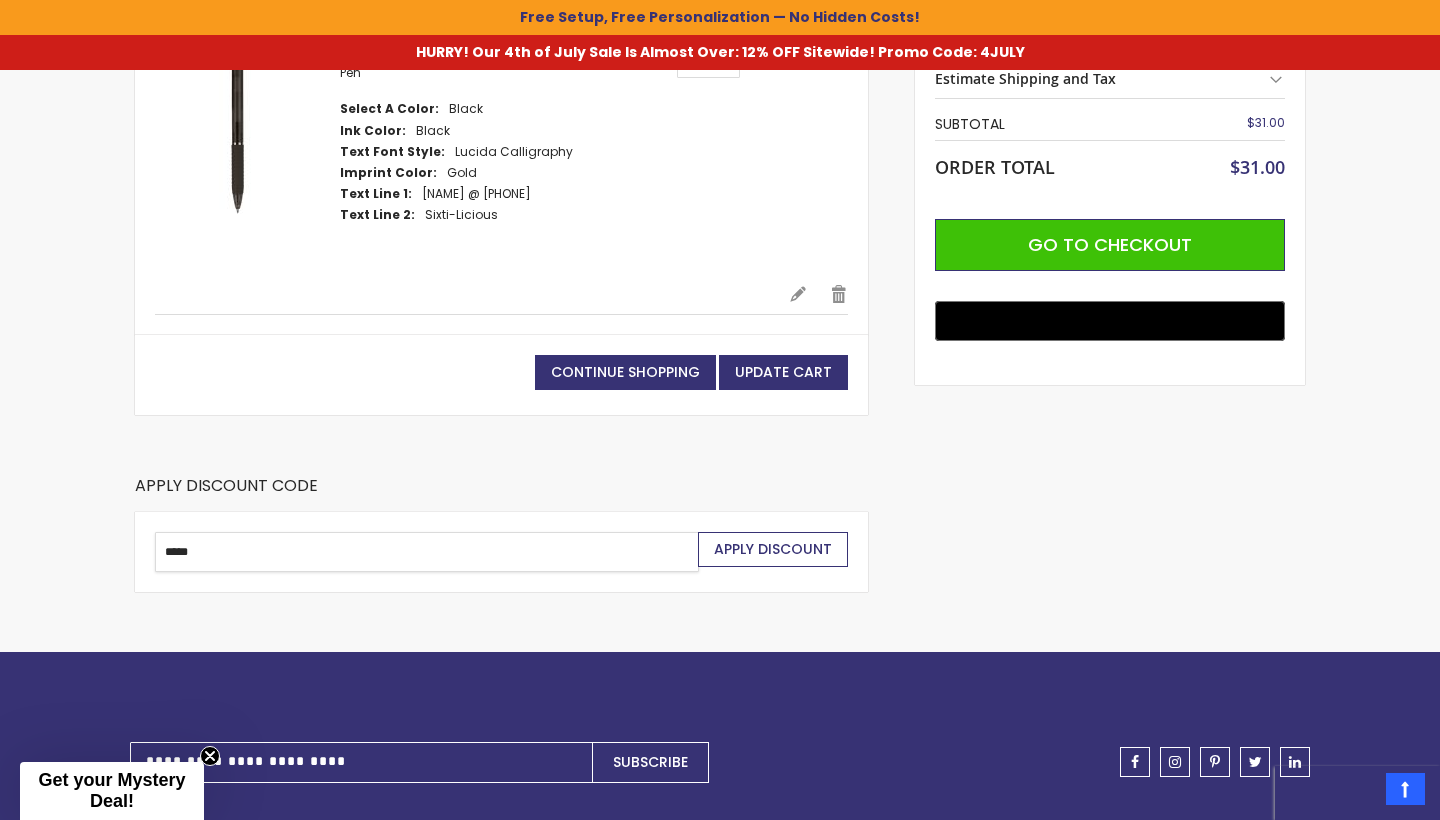 type on "*****" 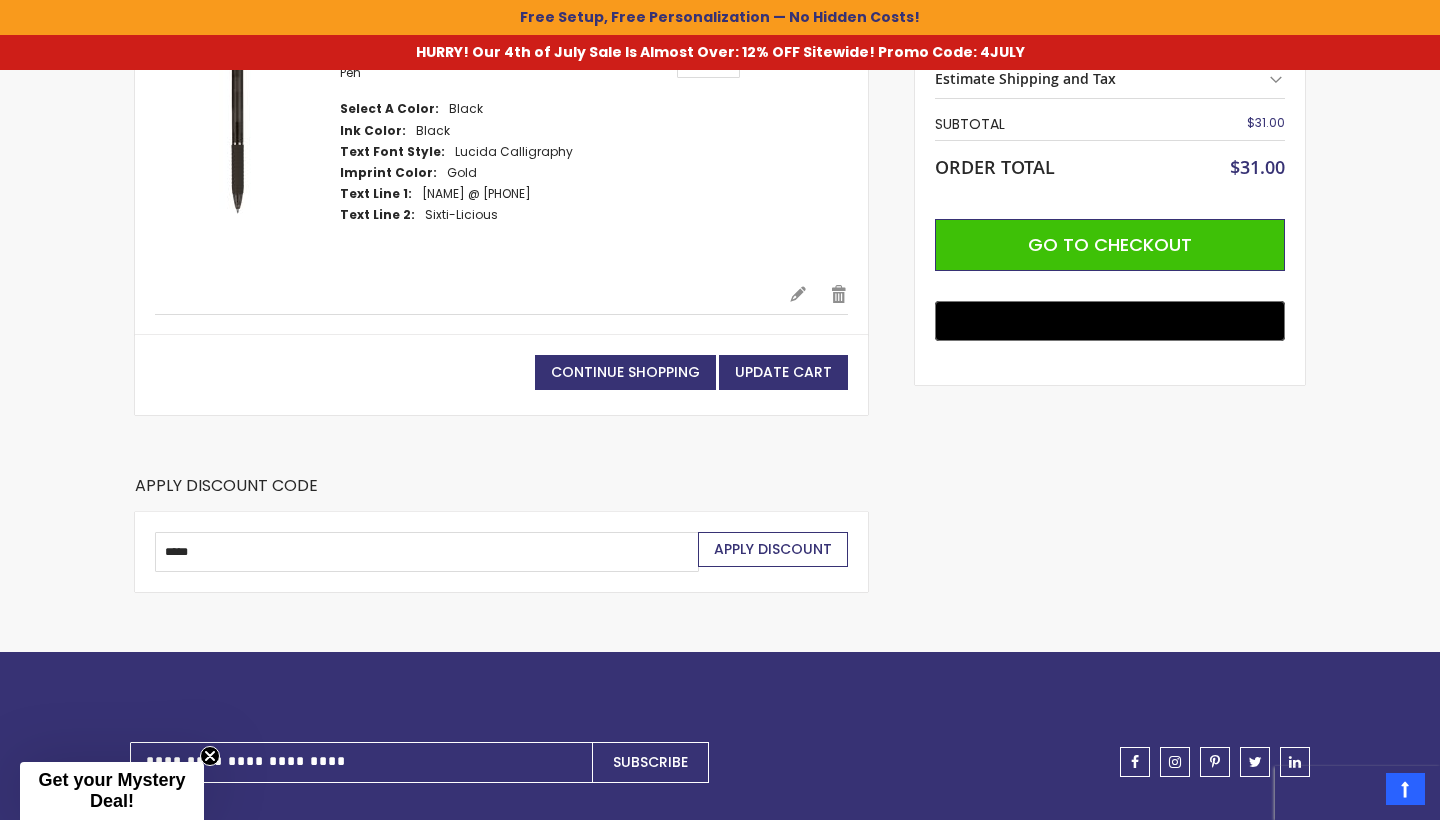 click on "Apply Discount" at bounding box center (773, 549) 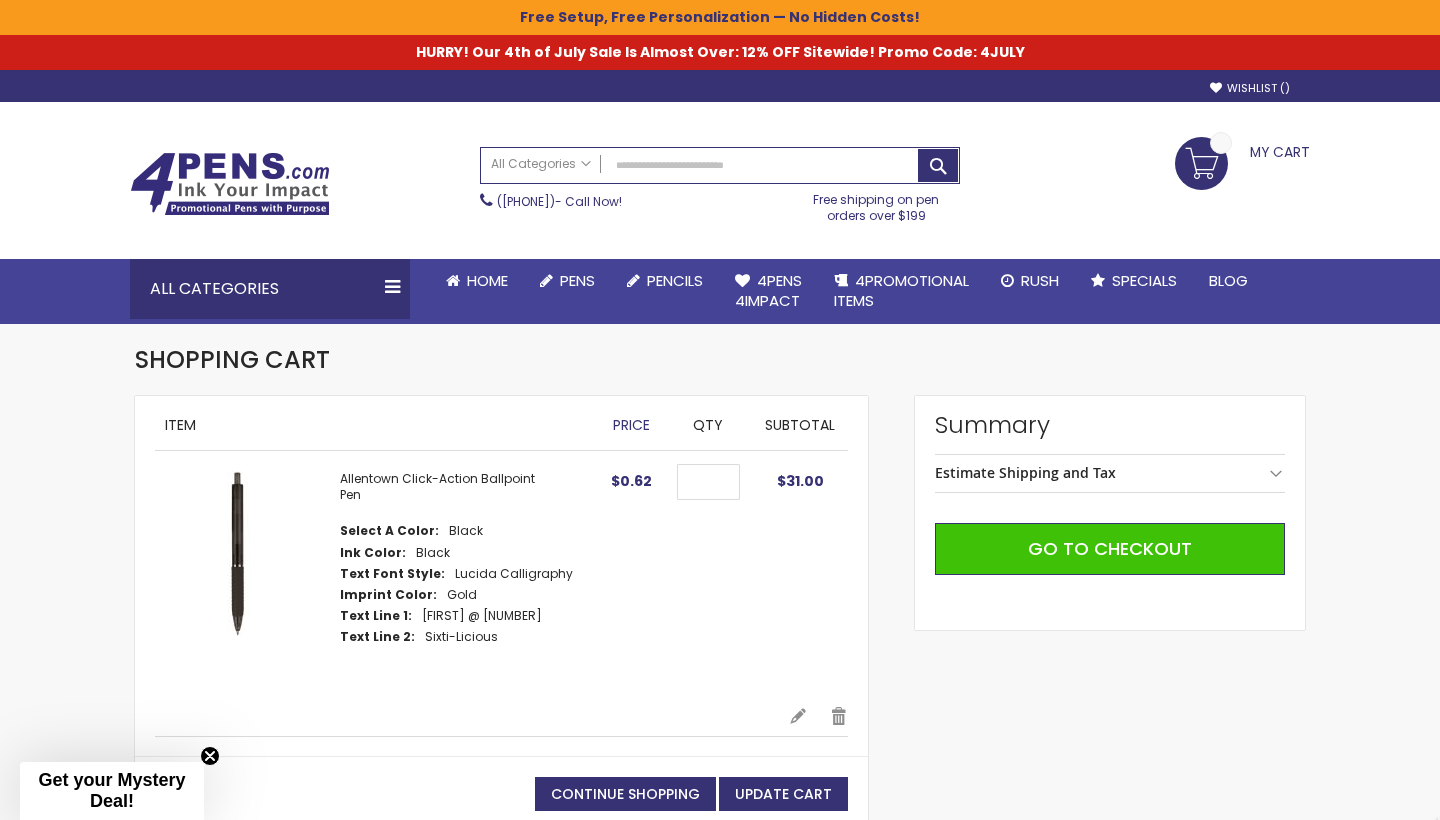 scroll, scrollTop: 5, scrollLeft: 0, axis: vertical 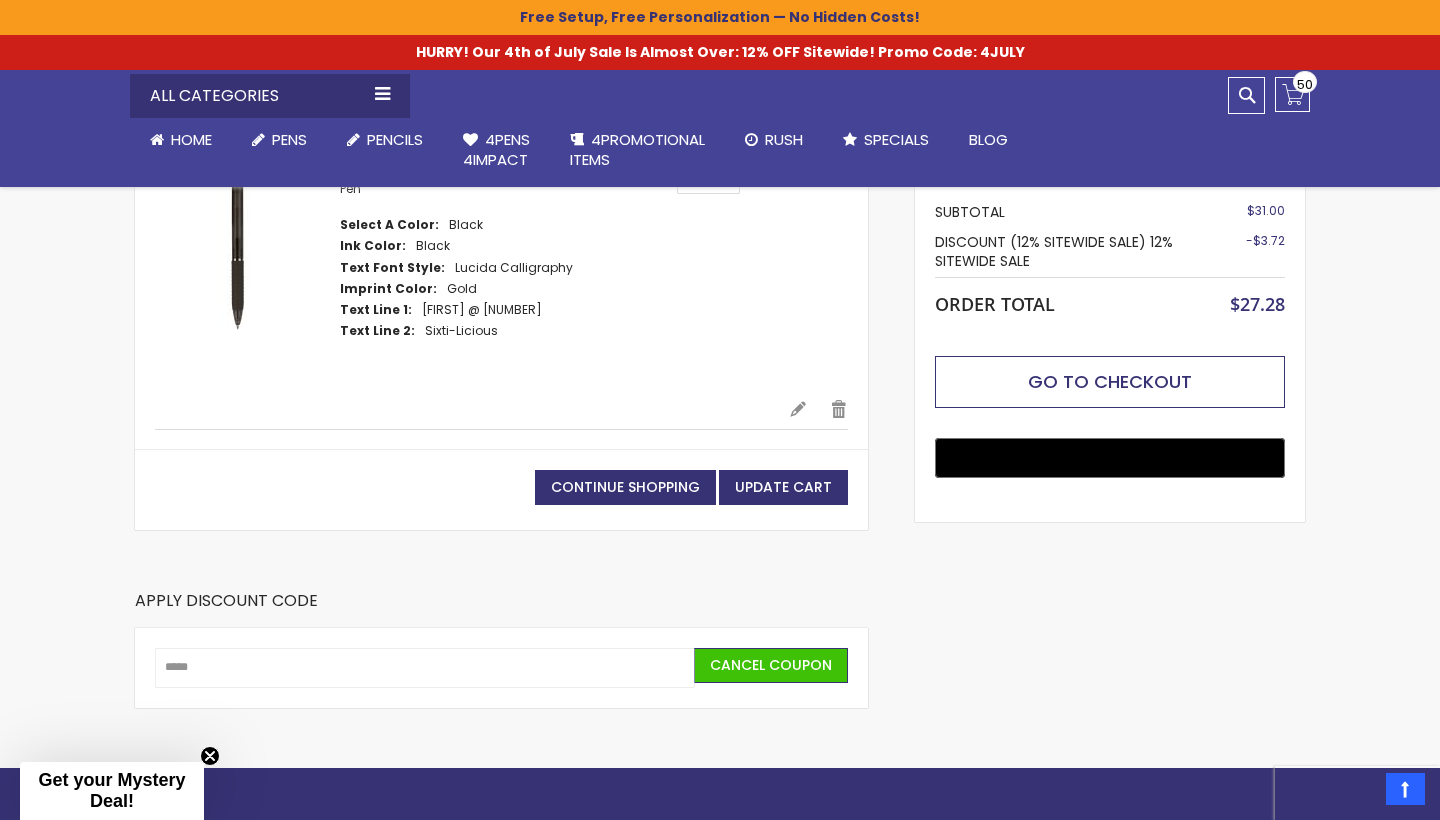 click on "Go to Checkout" at bounding box center [1110, 382] 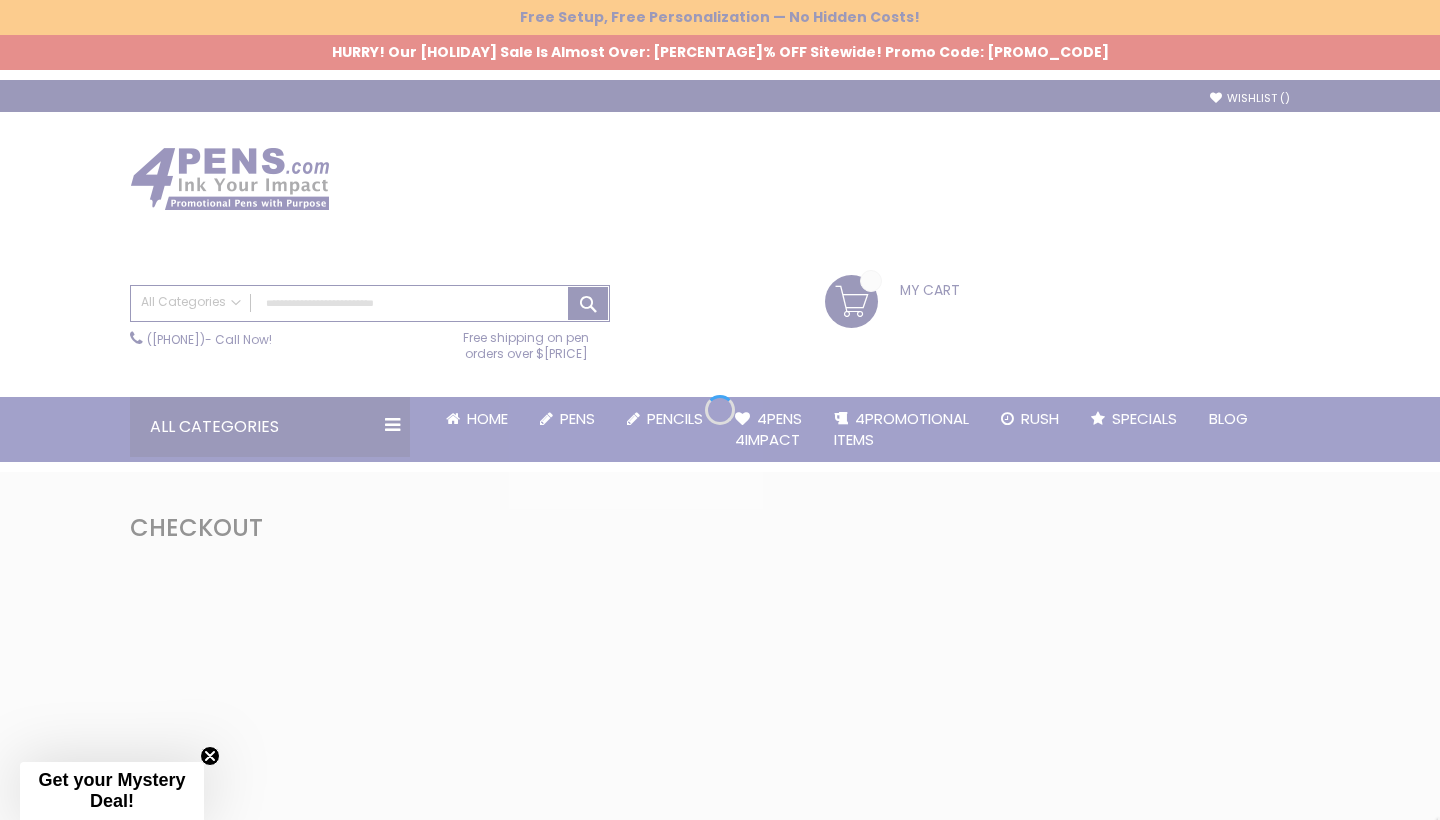 scroll, scrollTop: 0, scrollLeft: 0, axis: both 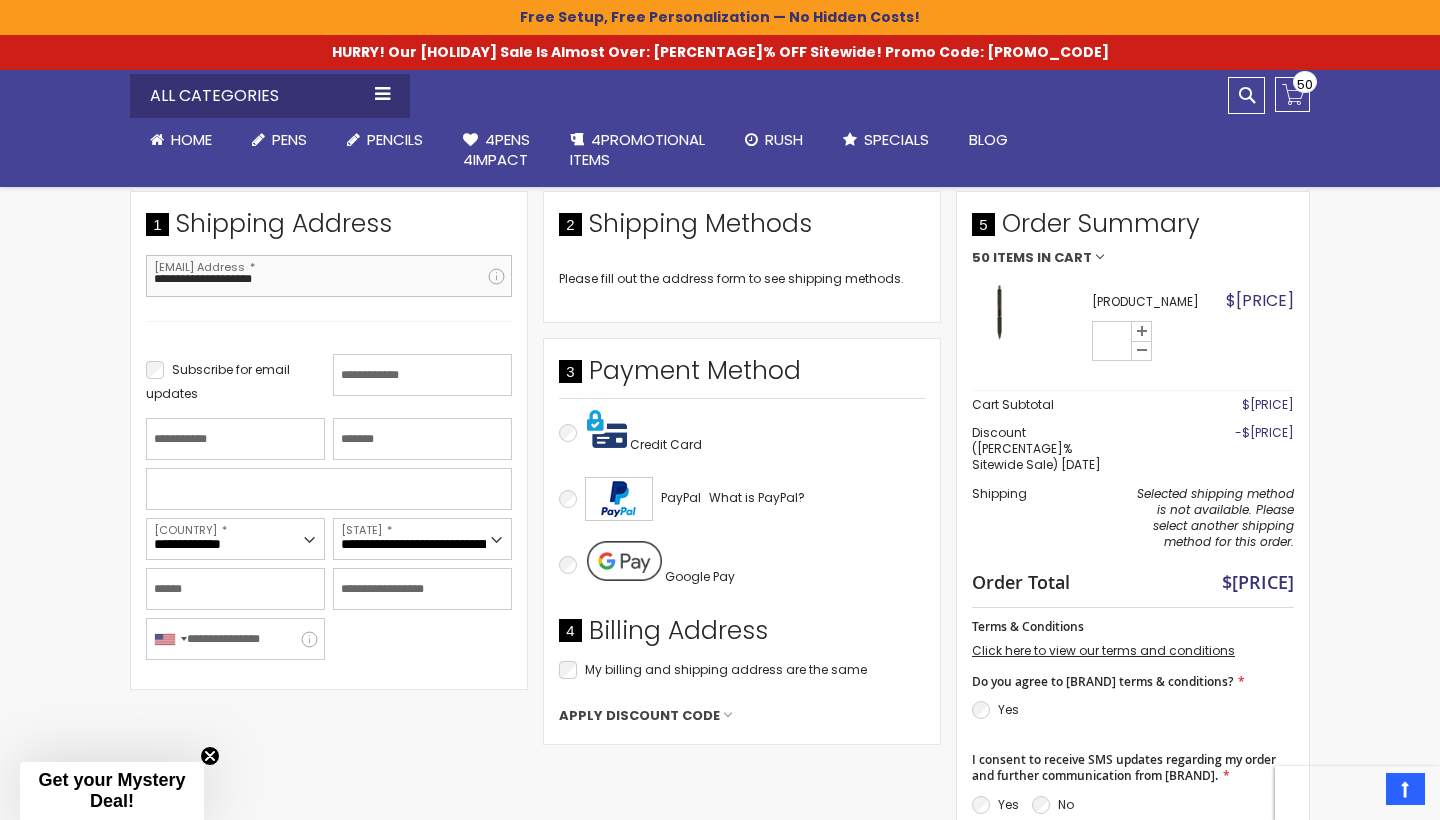type on "[MASKED]" 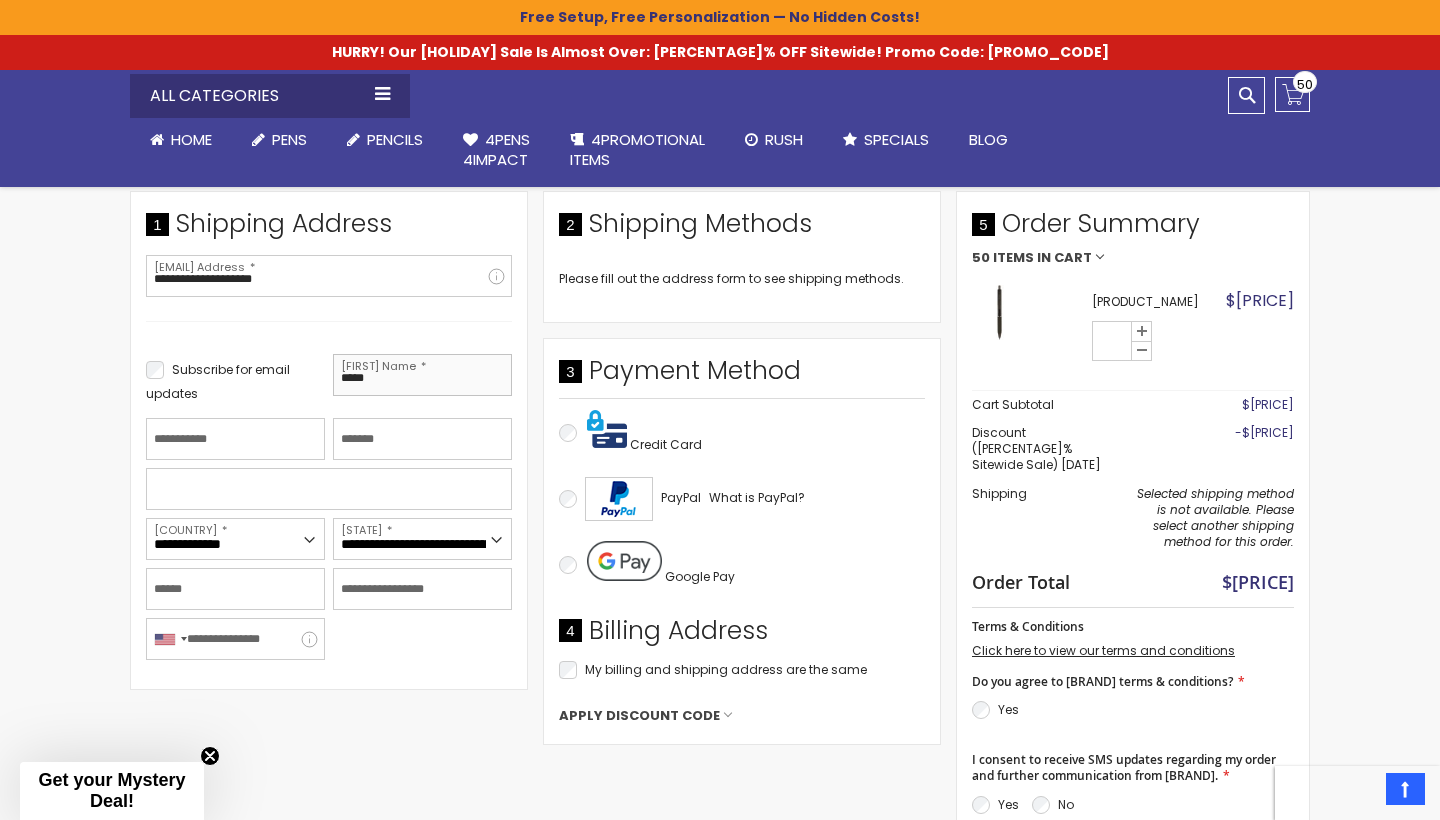 type on "[MASKED]" 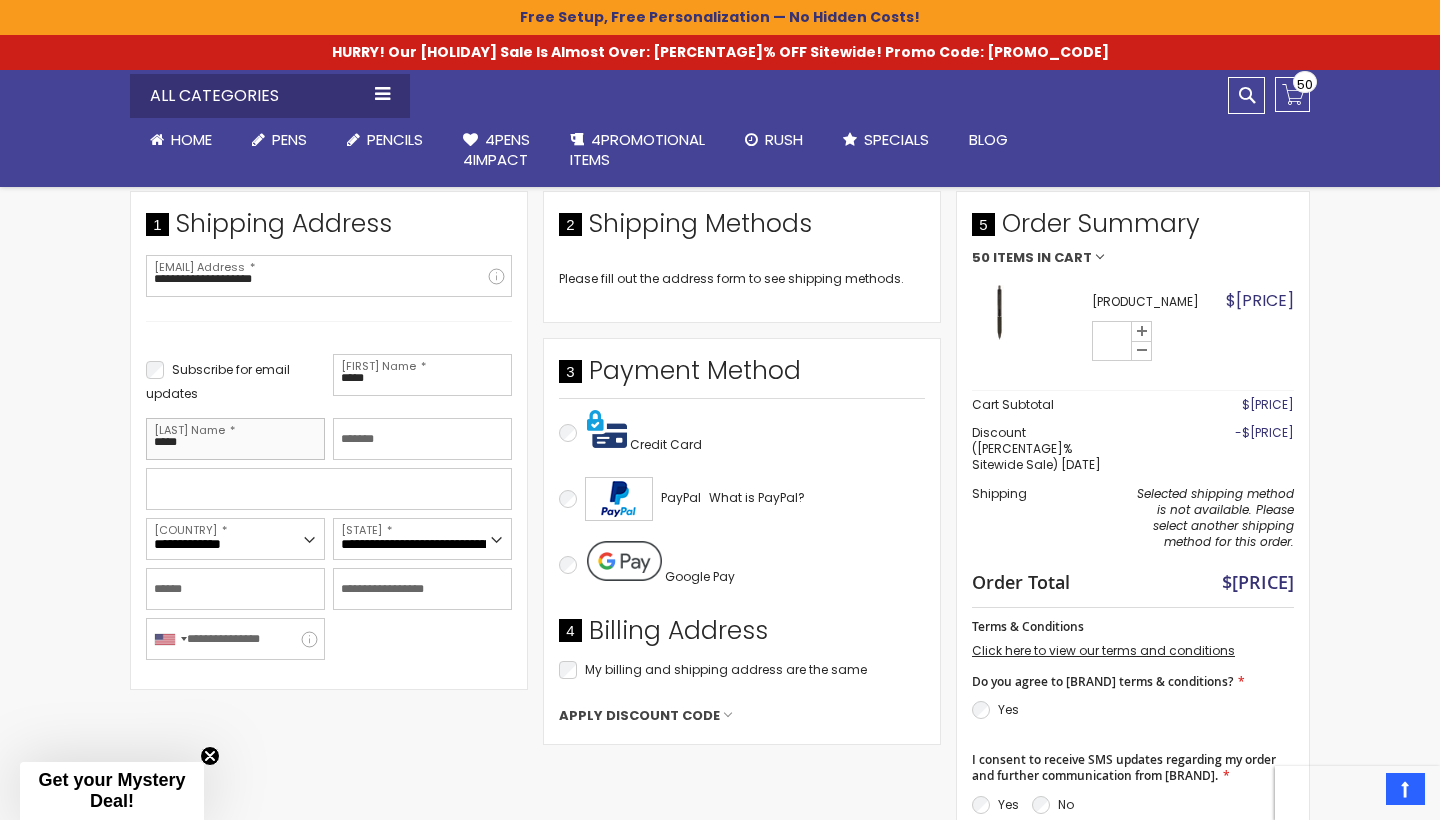 type on "[MASKED]" 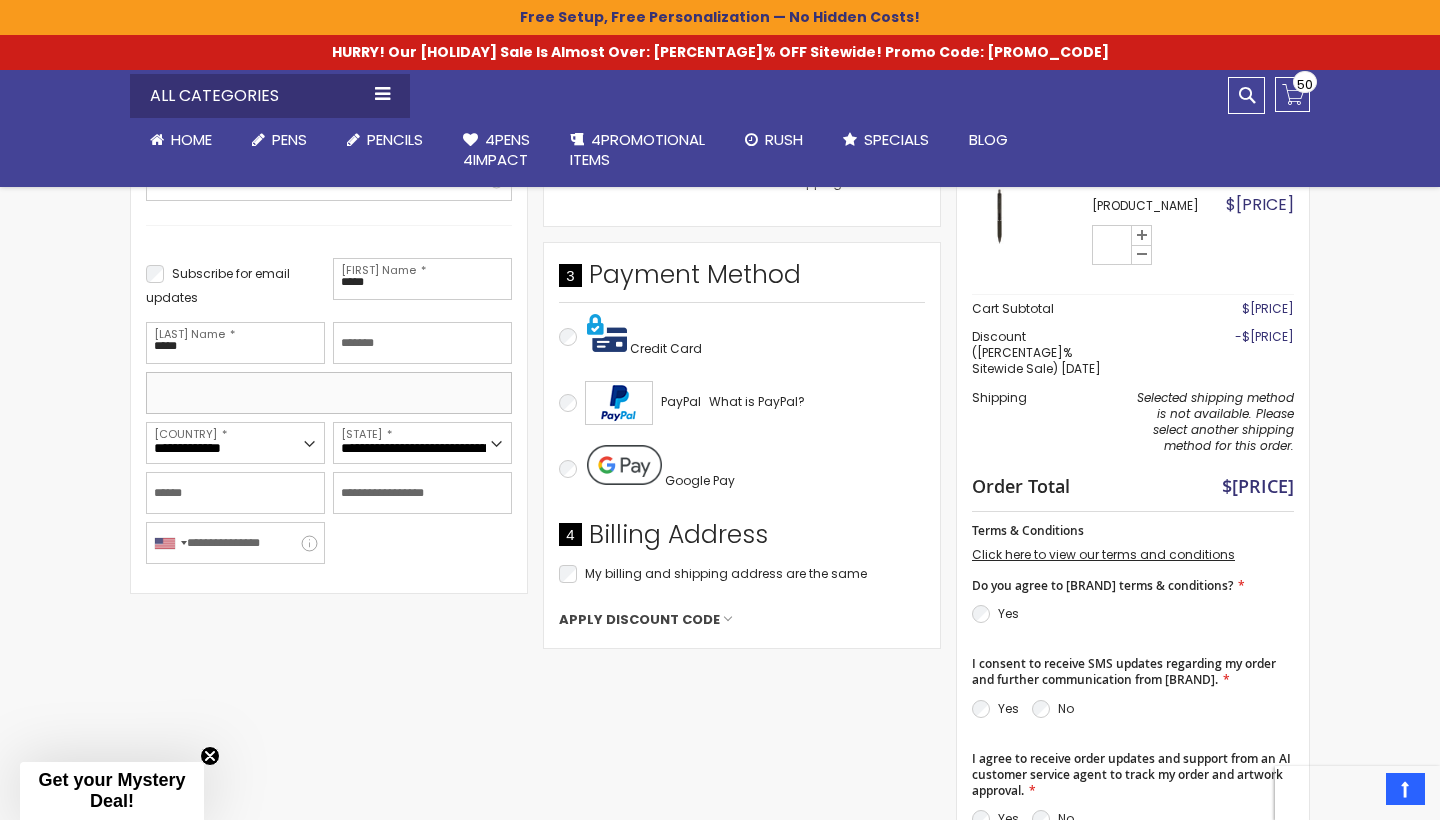 scroll, scrollTop: 451, scrollLeft: 0, axis: vertical 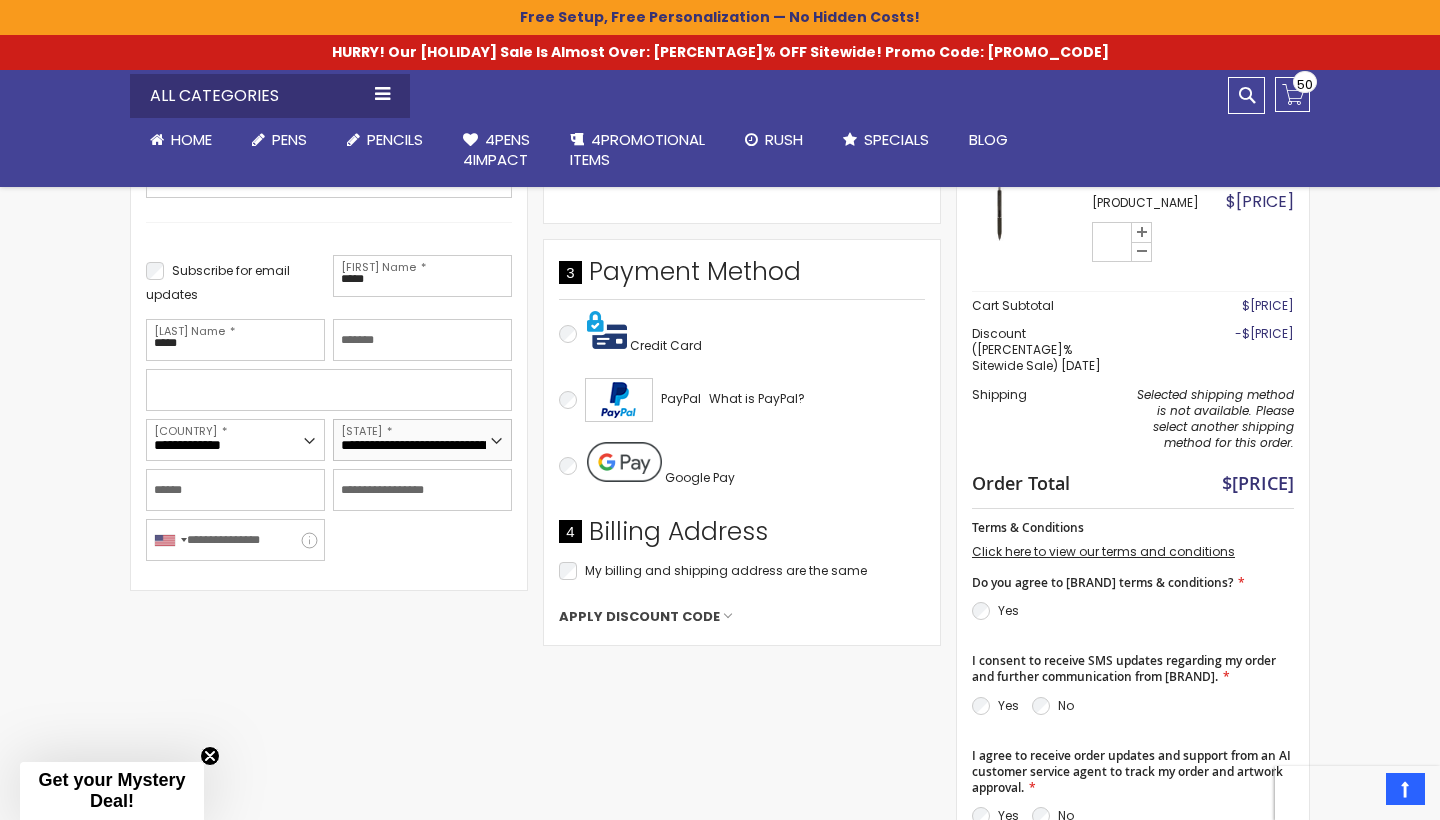 select on "[MASKED]" 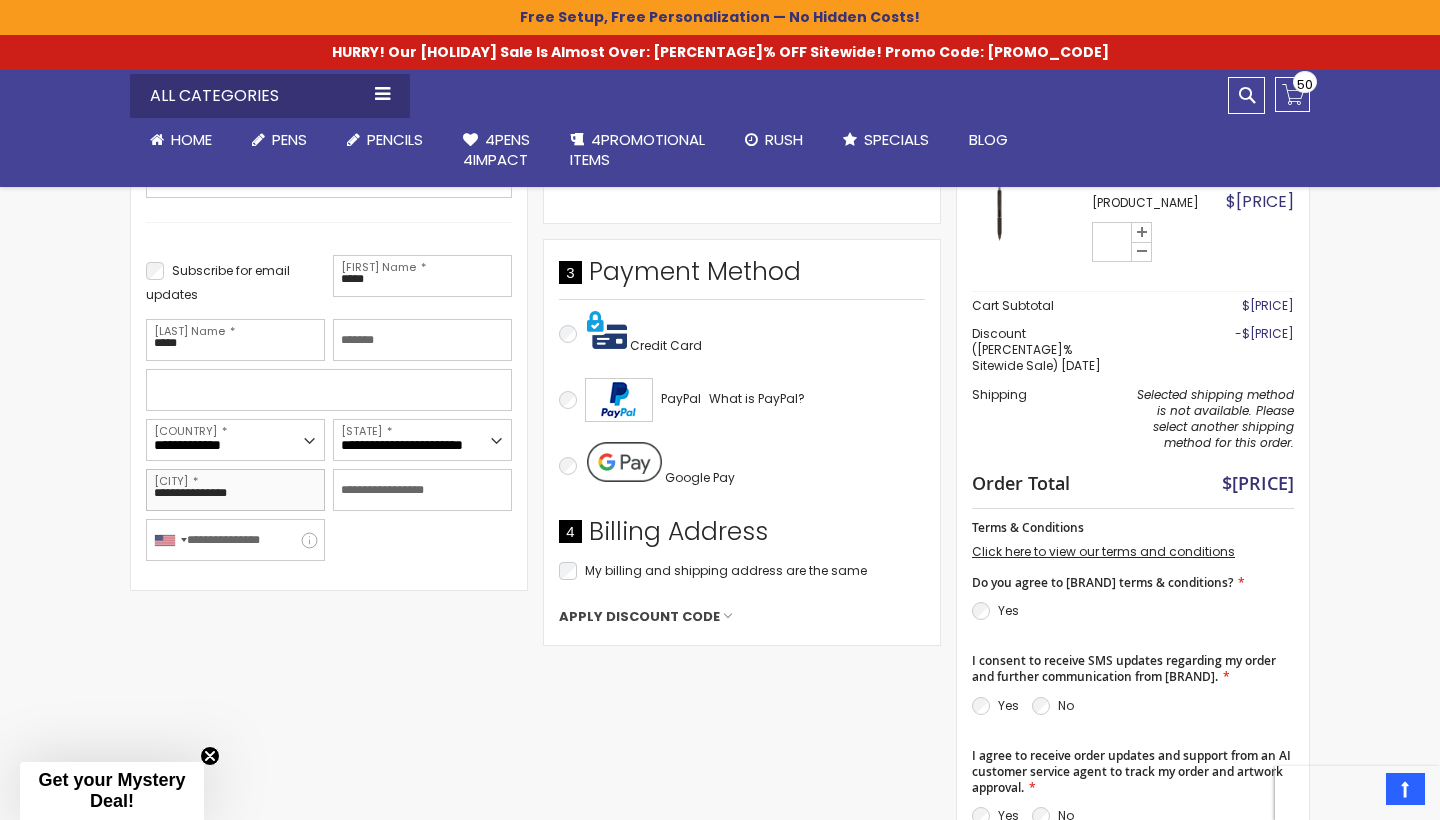 type on "[MASKED]" 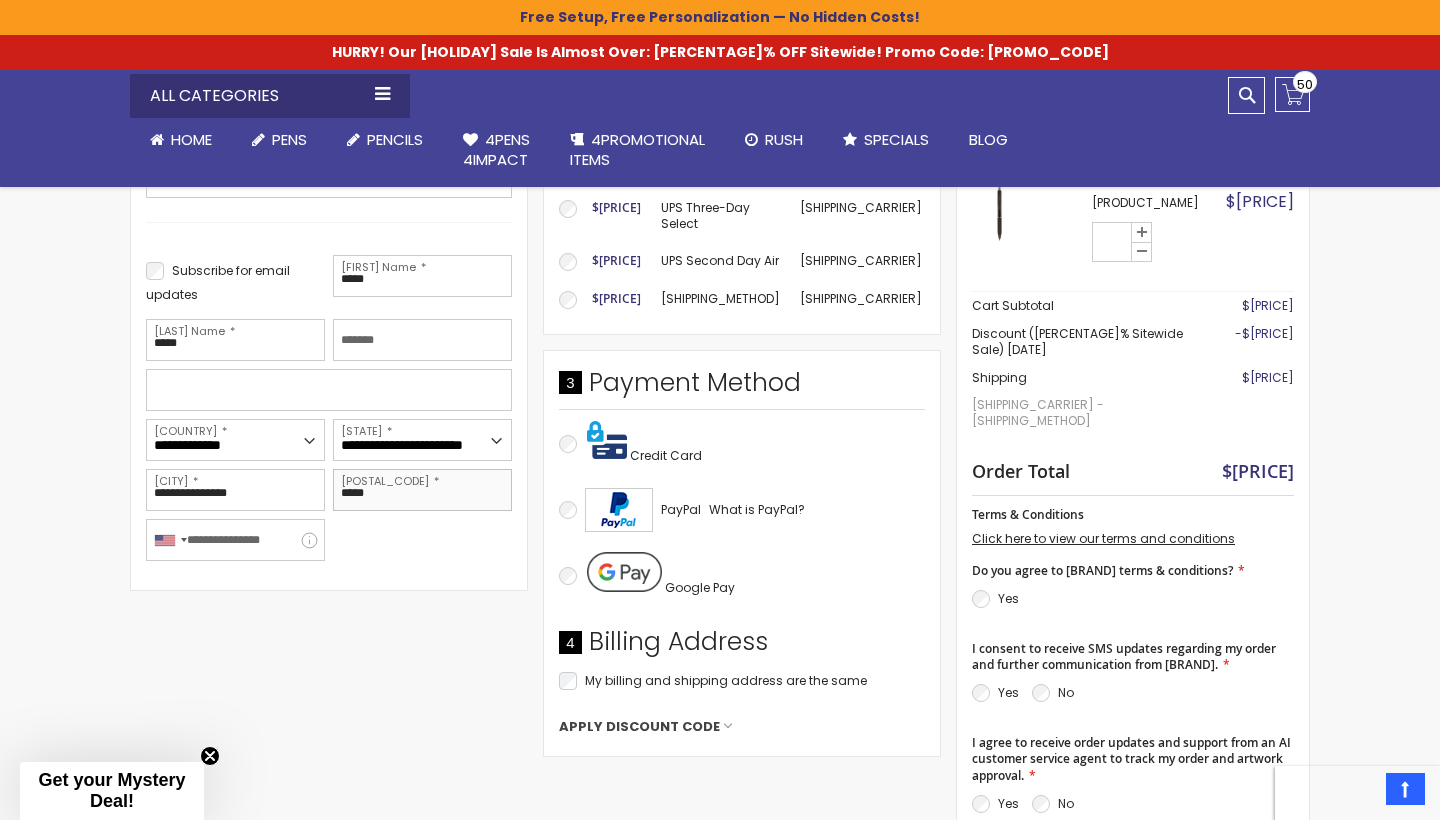 type on "[MASKED]" 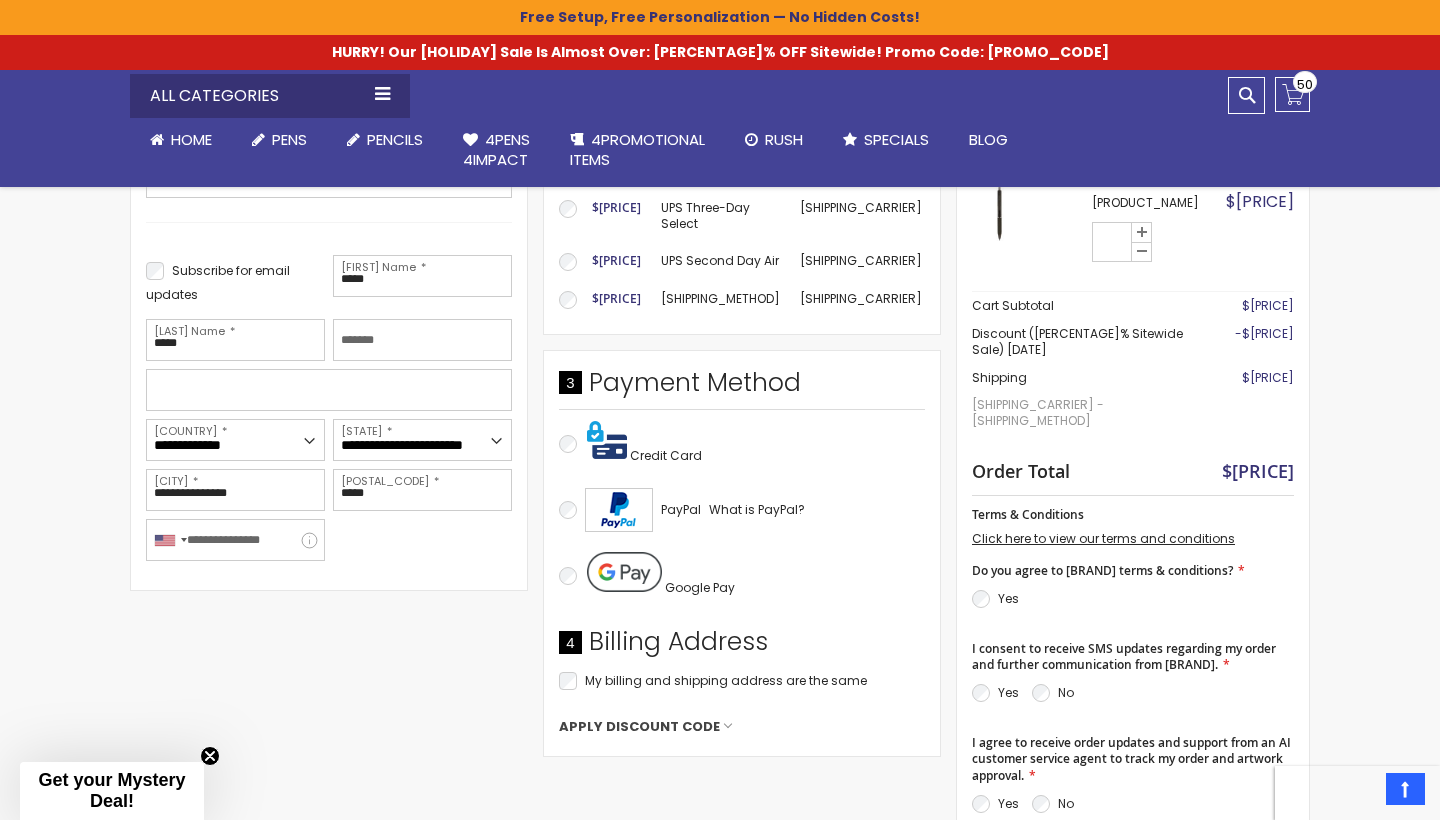 click on "Payment Information
Payment Method
Credit Card" at bounding box center (742, 553) 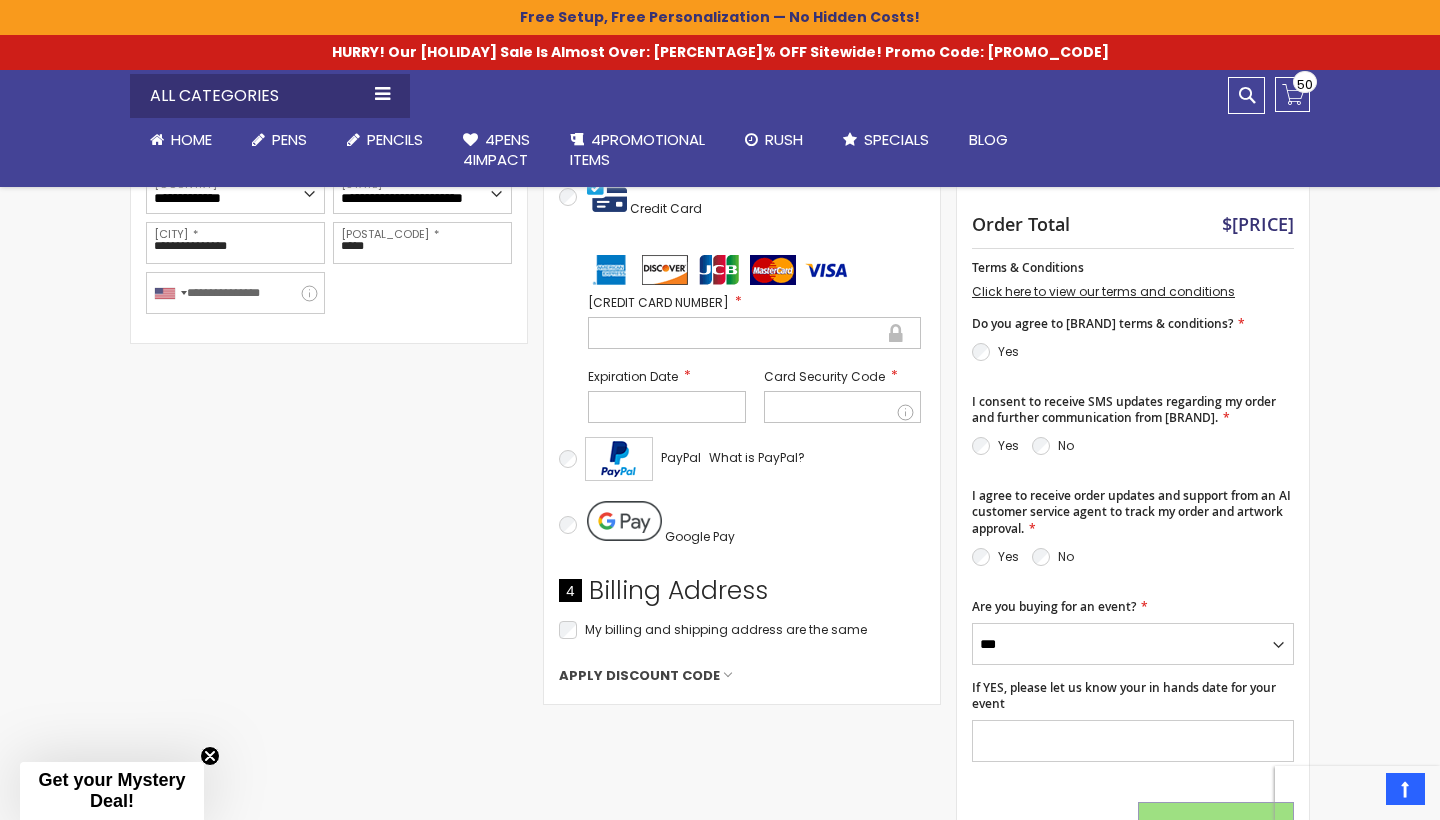 scroll, scrollTop: 700, scrollLeft: 0, axis: vertical 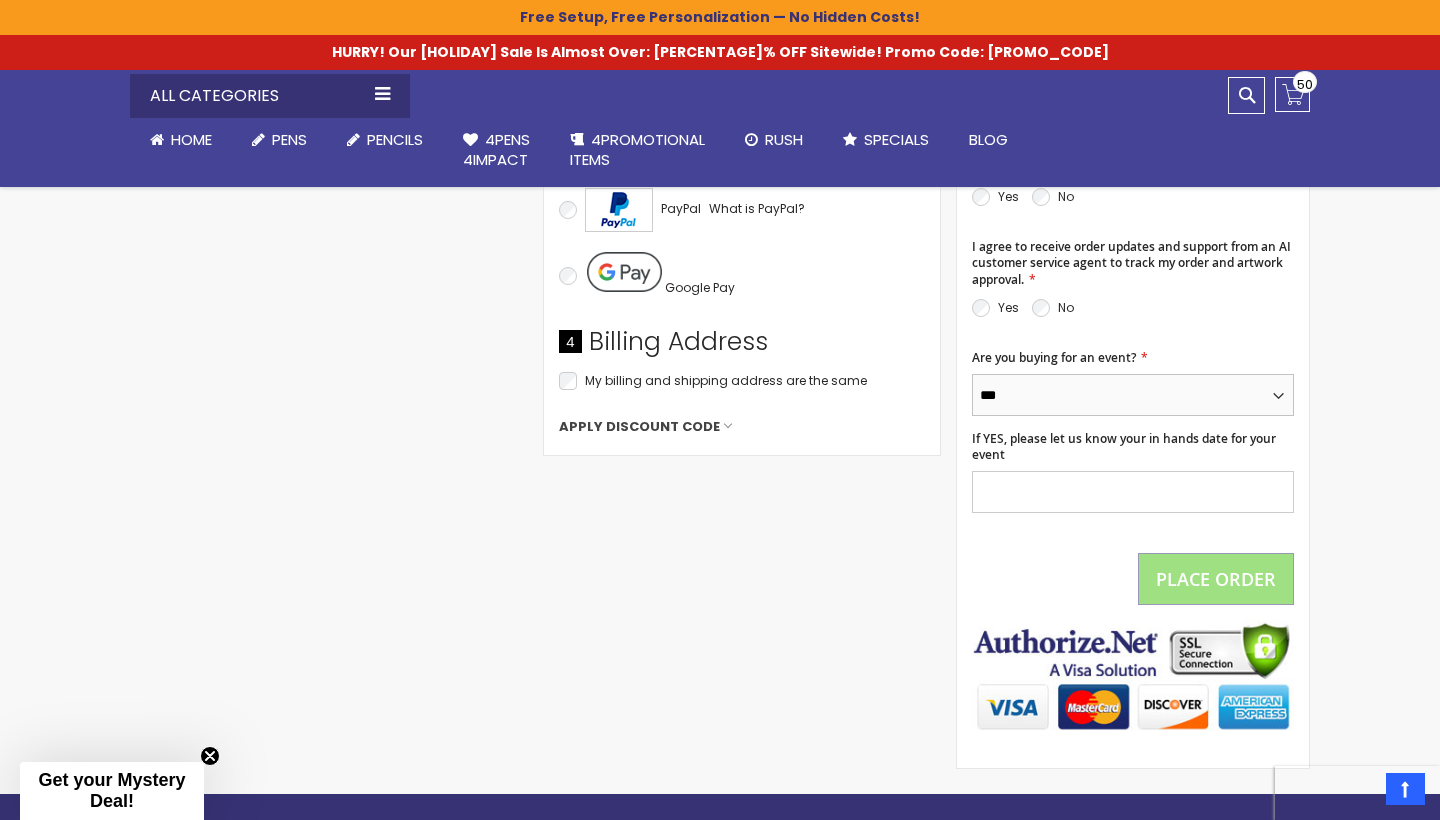 select on "*" 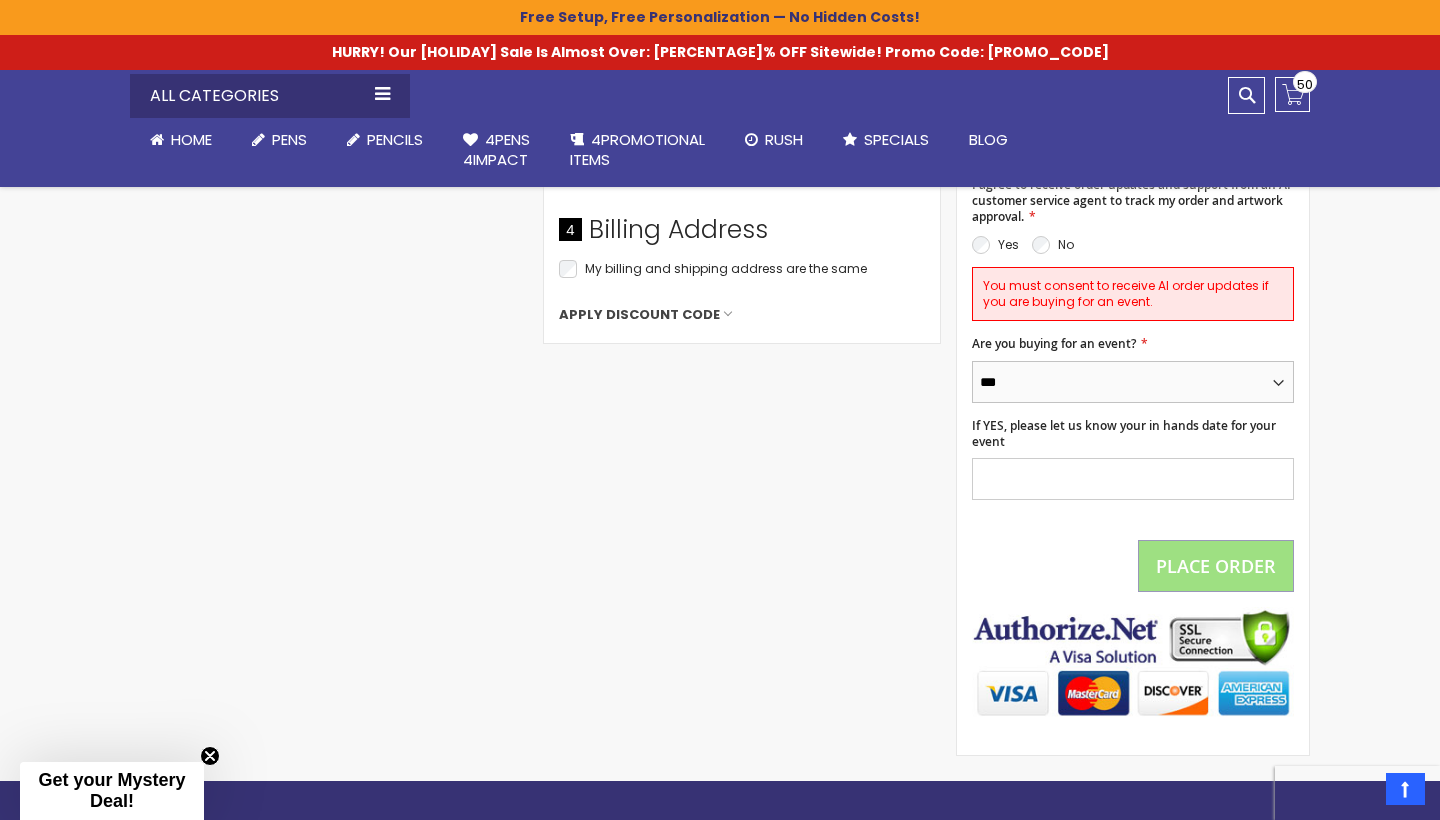 scroll, scrollTop: 1063, scrollLeft: 0, axis: vertical 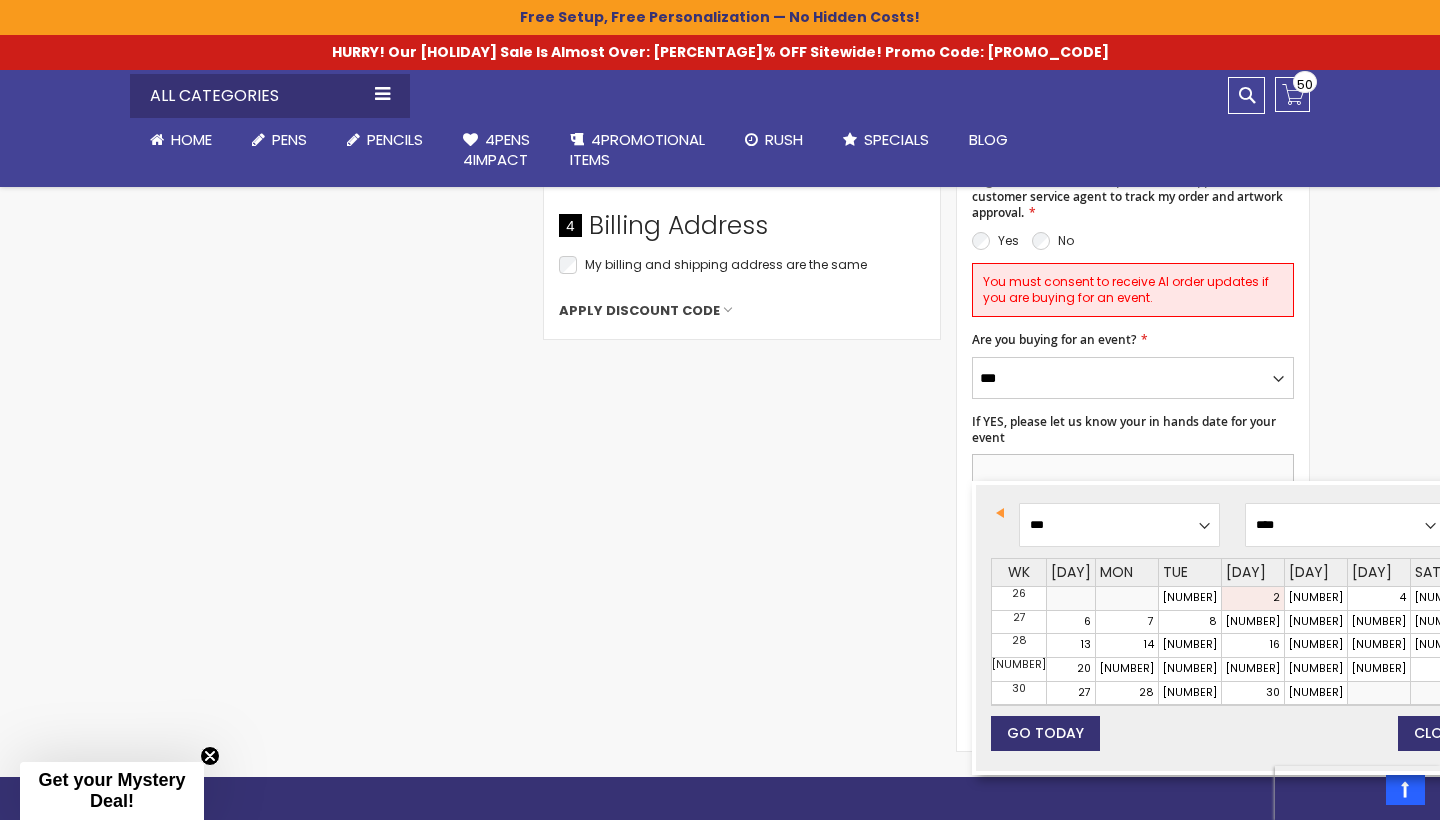 click on "If YES, please let us know your in hands date for your event" at bounding box center (1133, 475) 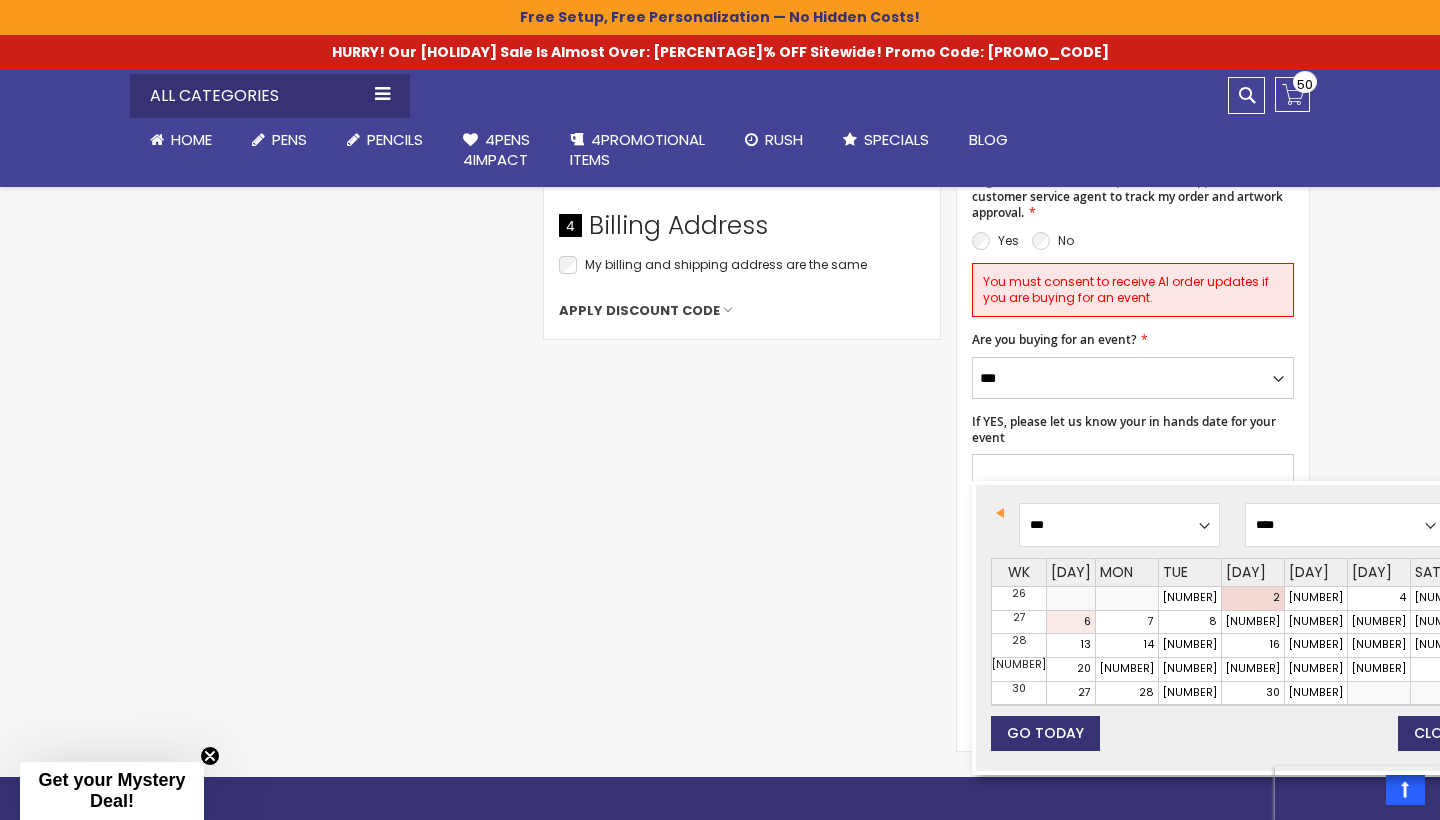 click on "6" at bounding box center (1071, 622) 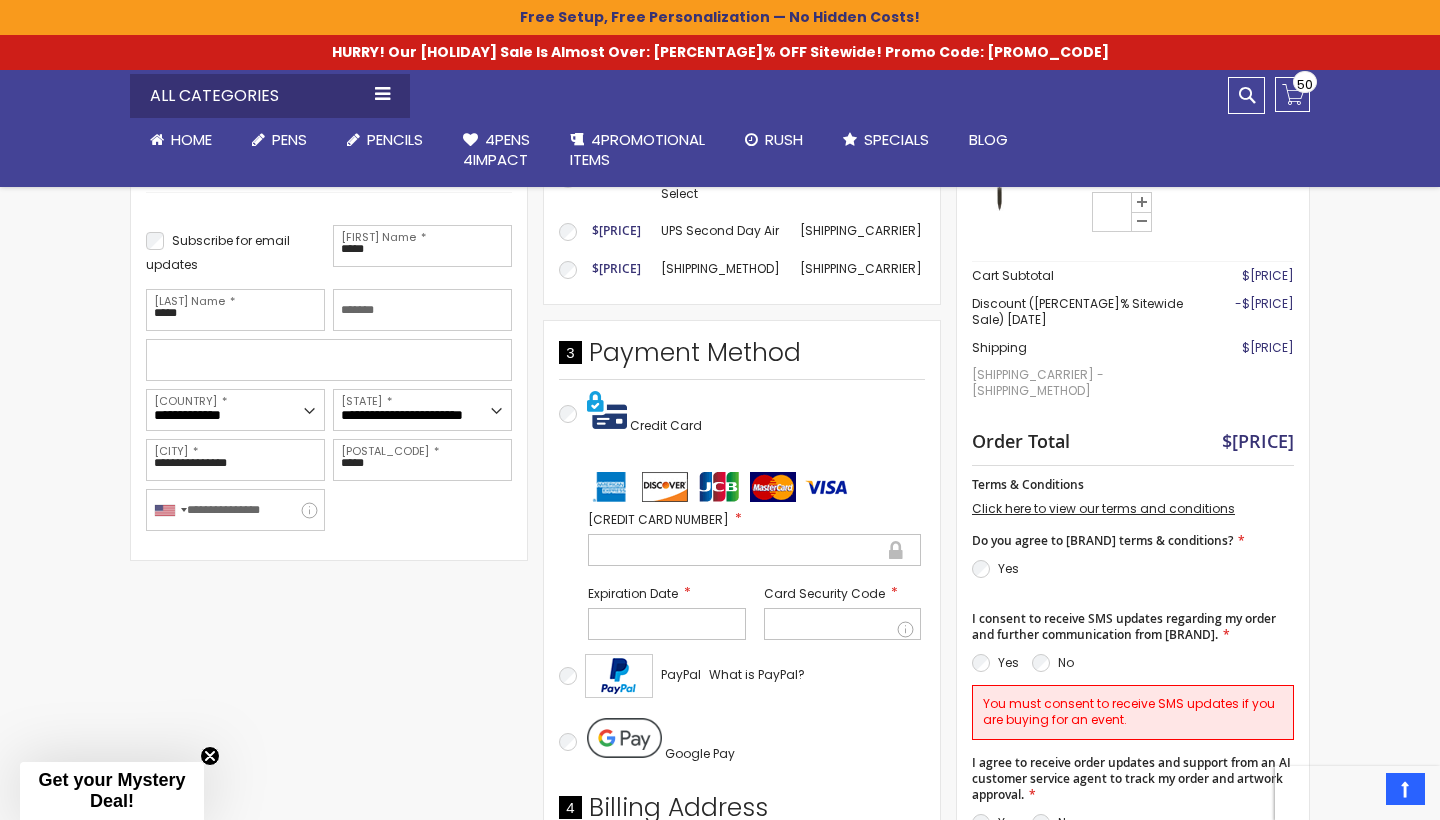 scroll, scrollTop: 481, scrollLeft: 0, axis: vertical 